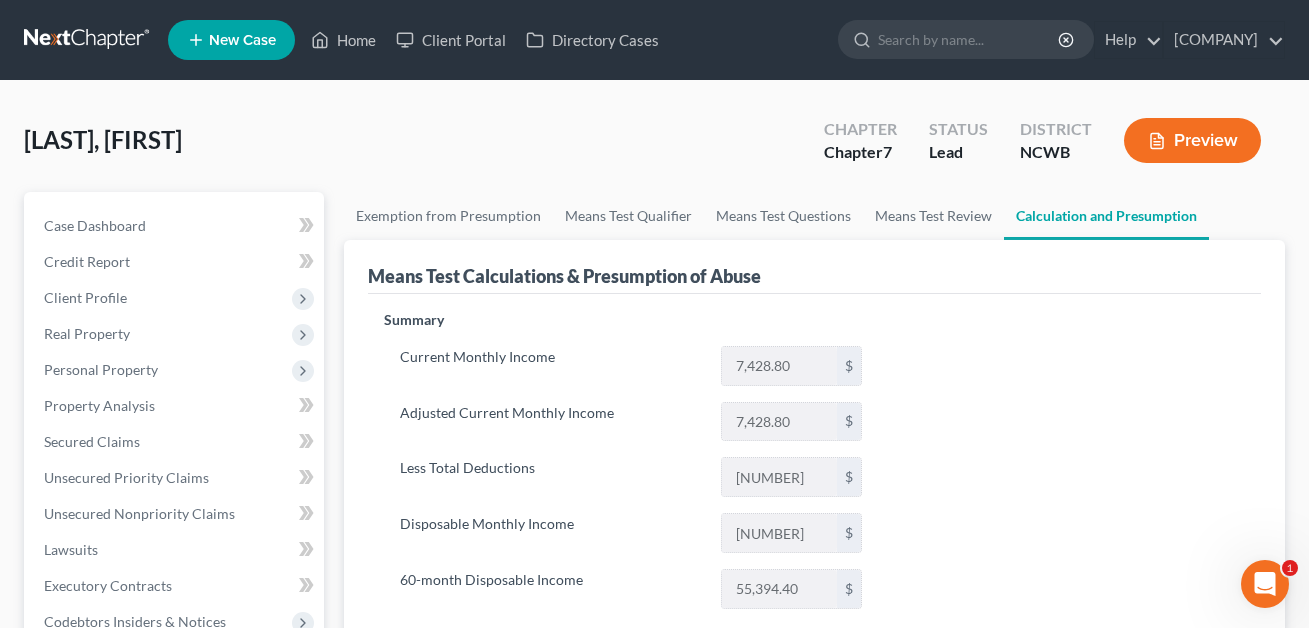 scroll, scrollTop: 0, scrollLeft: 0, axis: both 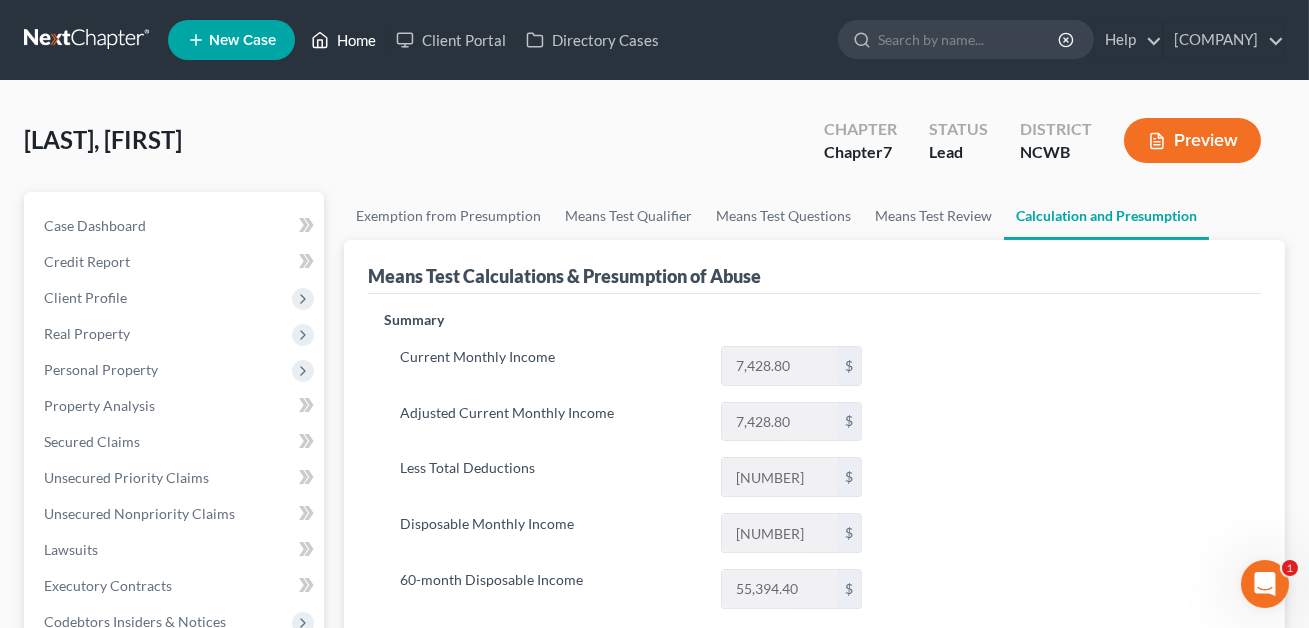 click on "Home" at bounding box center [343, 40] 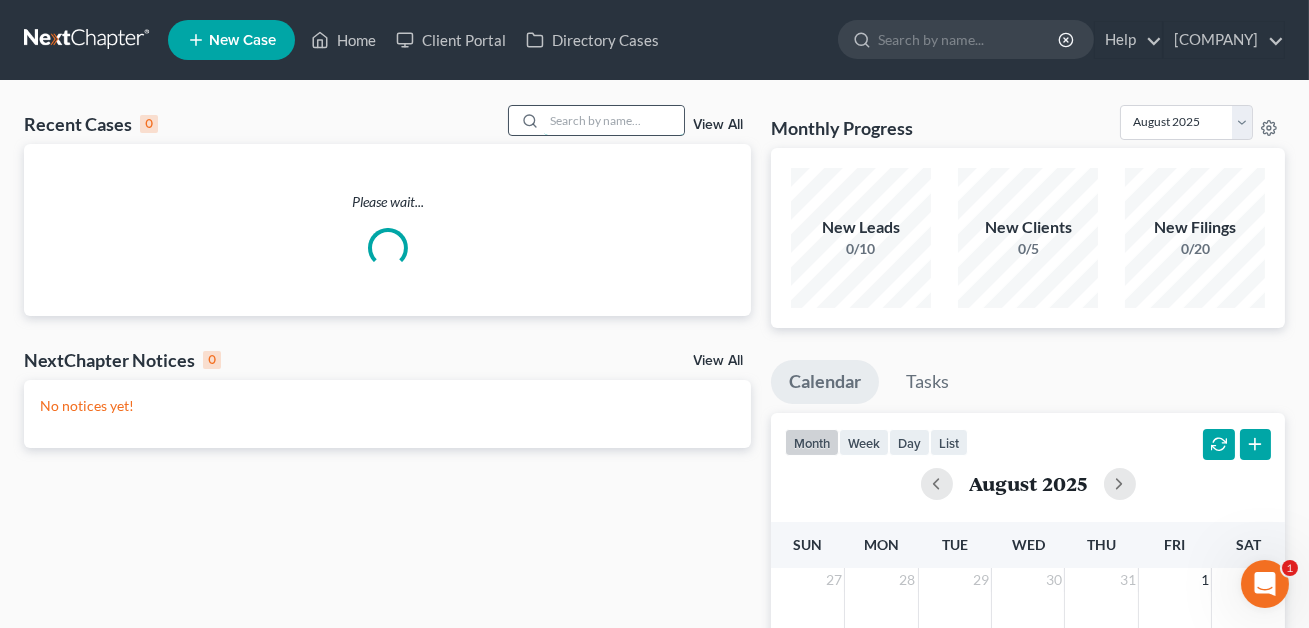 click at bounding box center [614, 120] 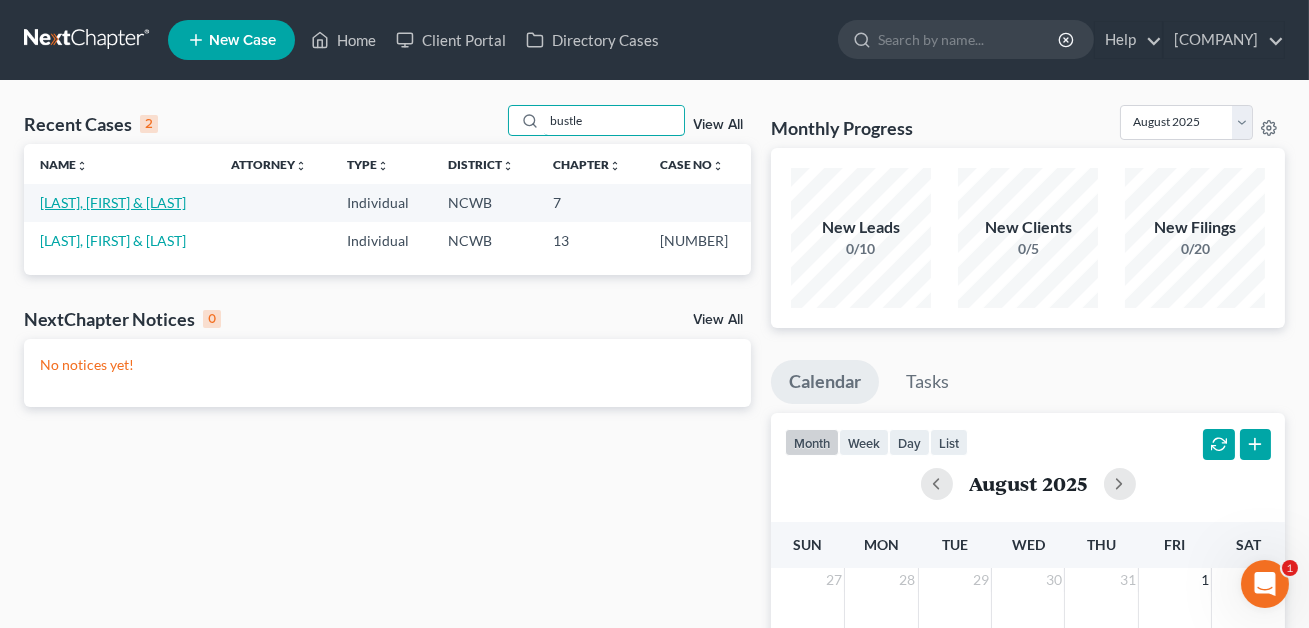 type on "bustle" 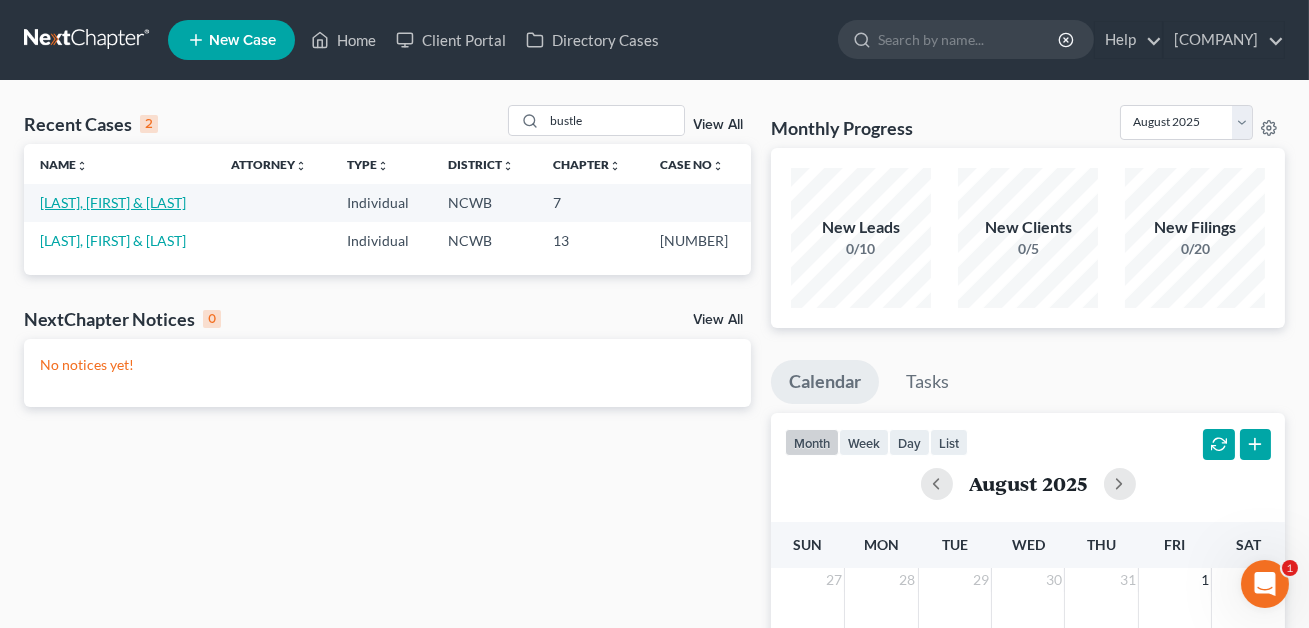 click on "[LAST], [FIRST] & [LAST]" at bounding box center (113, 202) 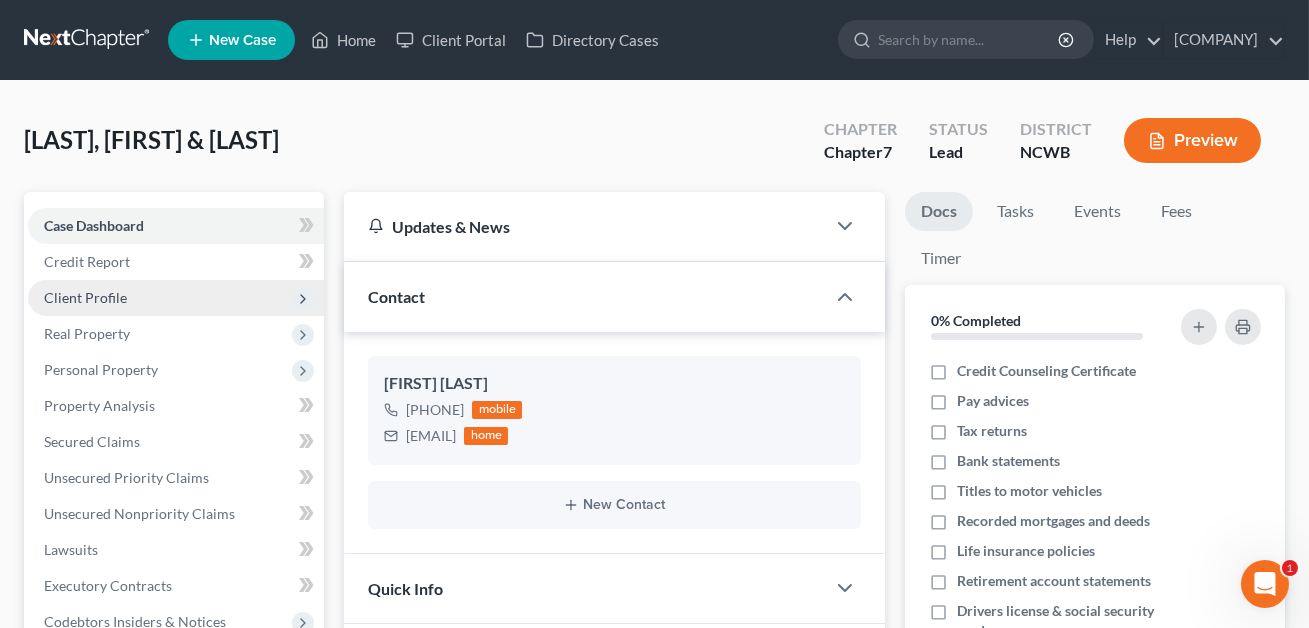 click on "Client Profile" at bounding box center [85, 297] 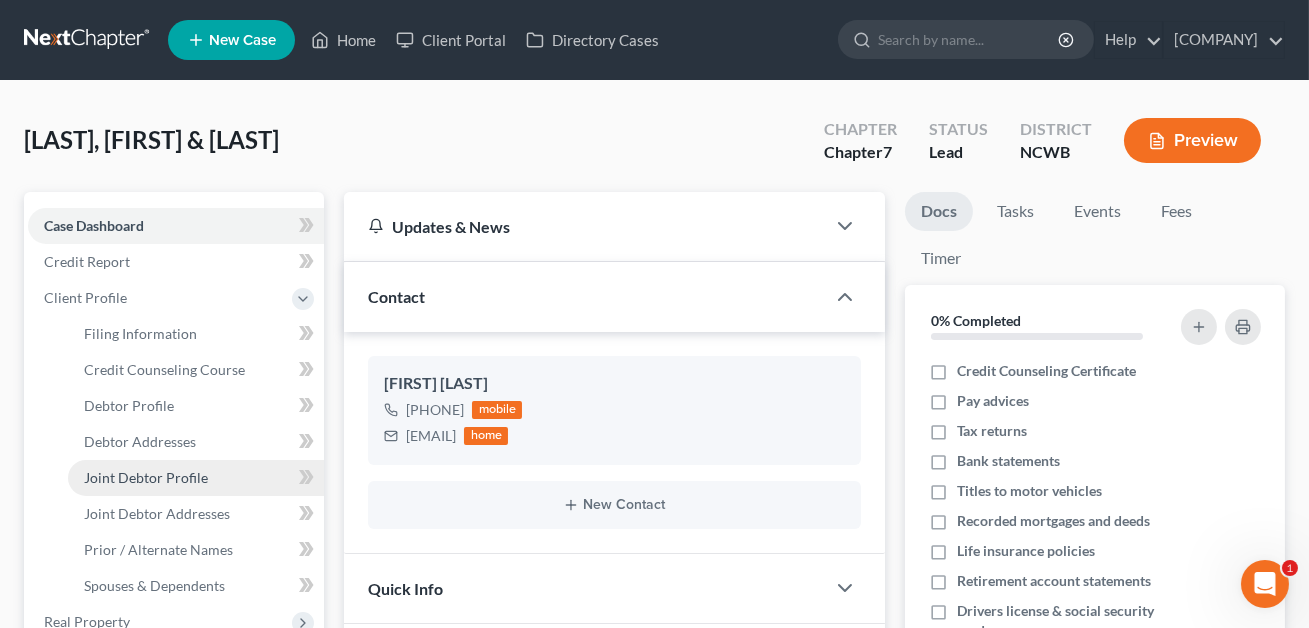 click on "Joint Debtor Profile" at bounding box center [146, 477] 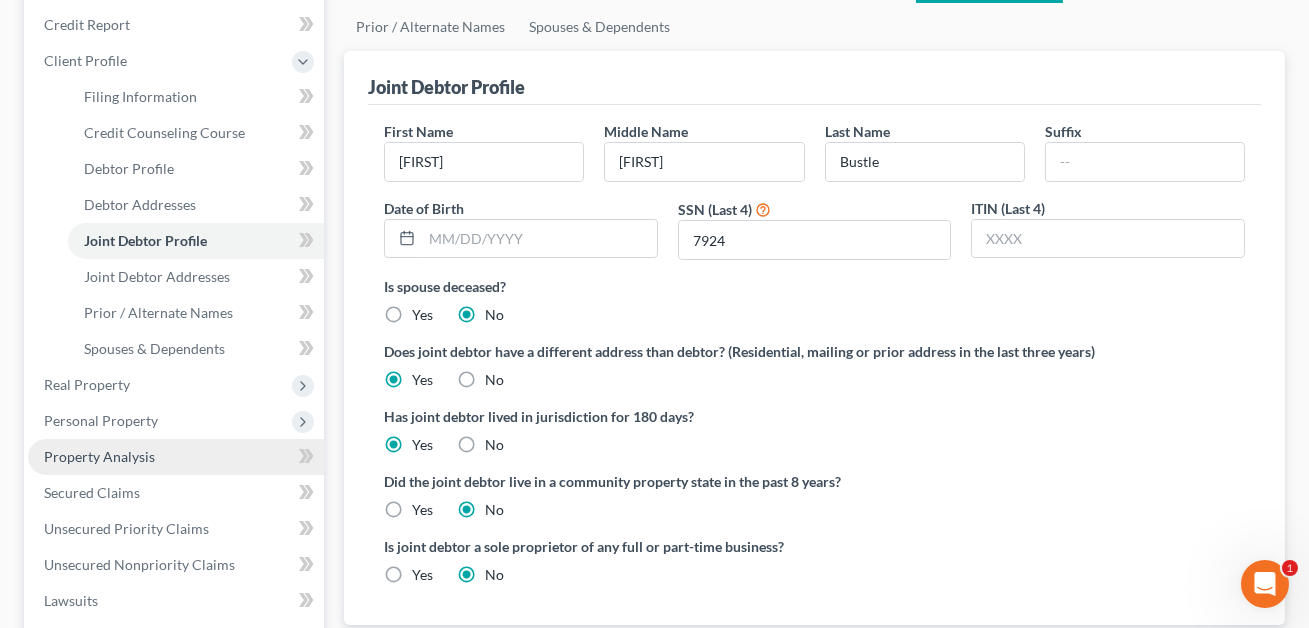 scroll, scrollTop: 240, scrollLeft: 0, axis: vertical 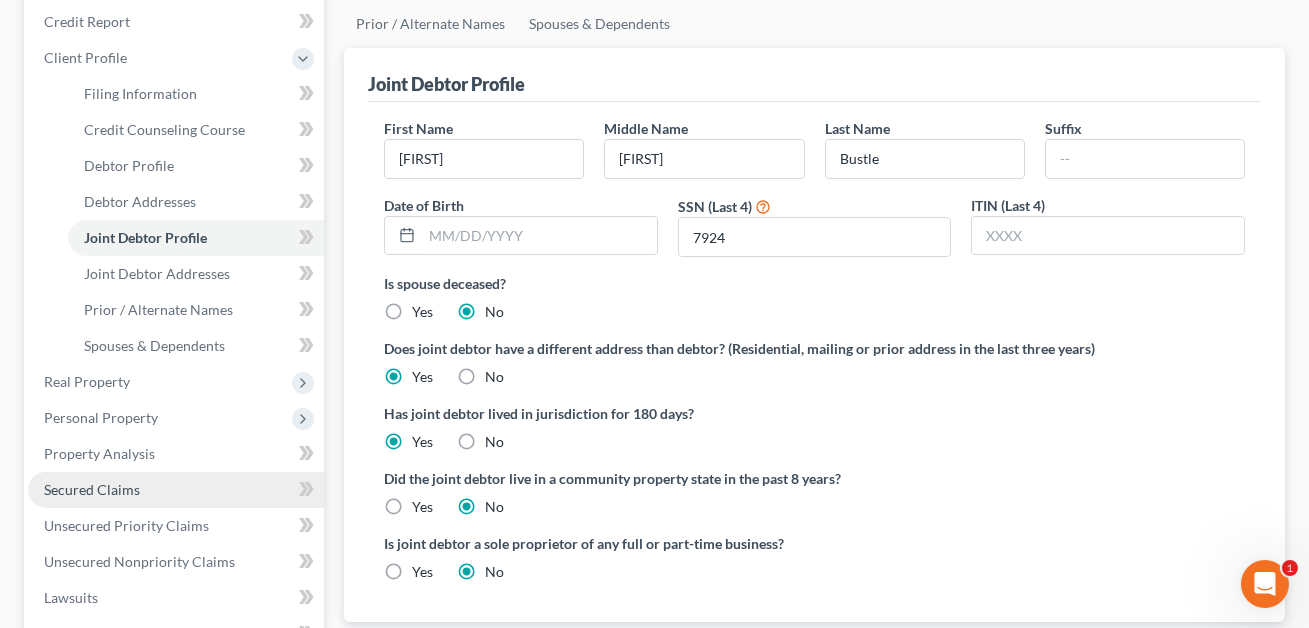 click on "Secured Claims" at bounding box center [176, 490] 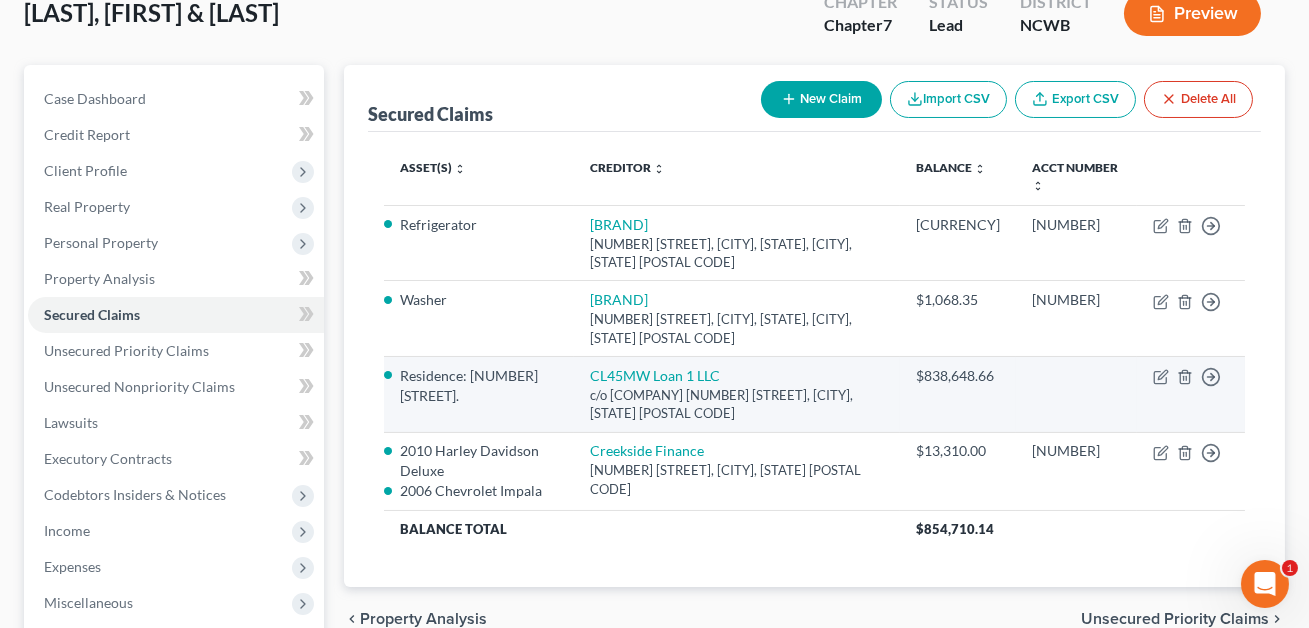 scroll, scrollTop: 130, scrollLeft: 0, axis: vertical 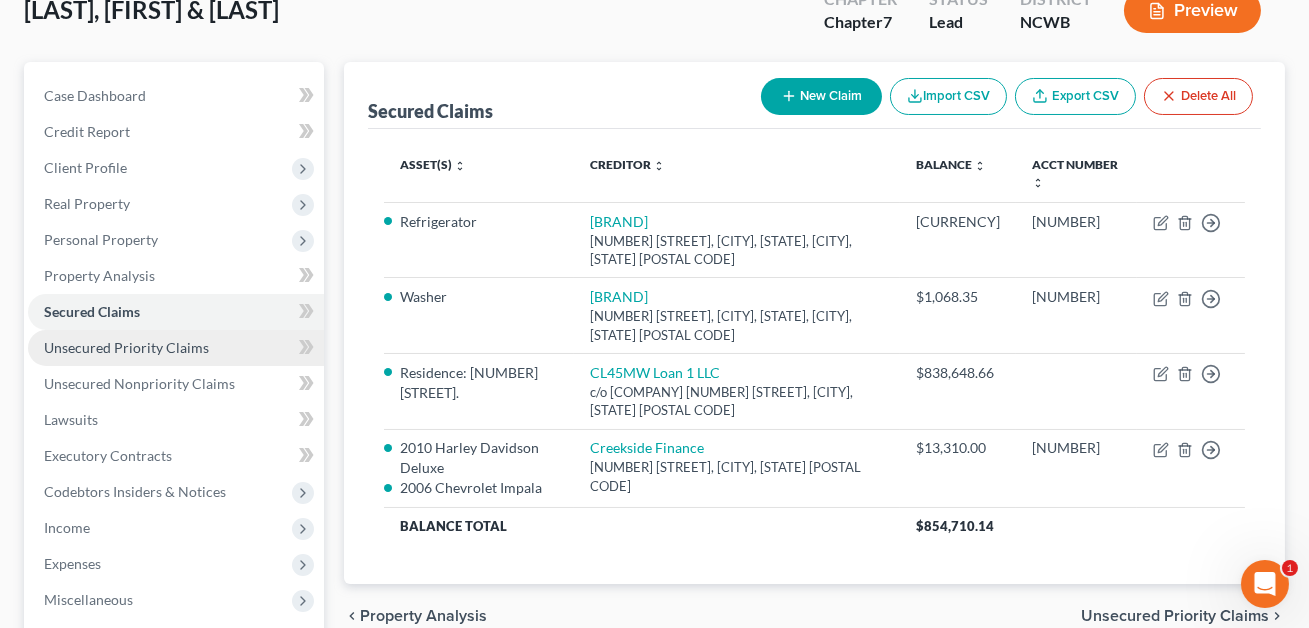 click on "Unsecured Priority Claims" at bounding box center [126, 347] 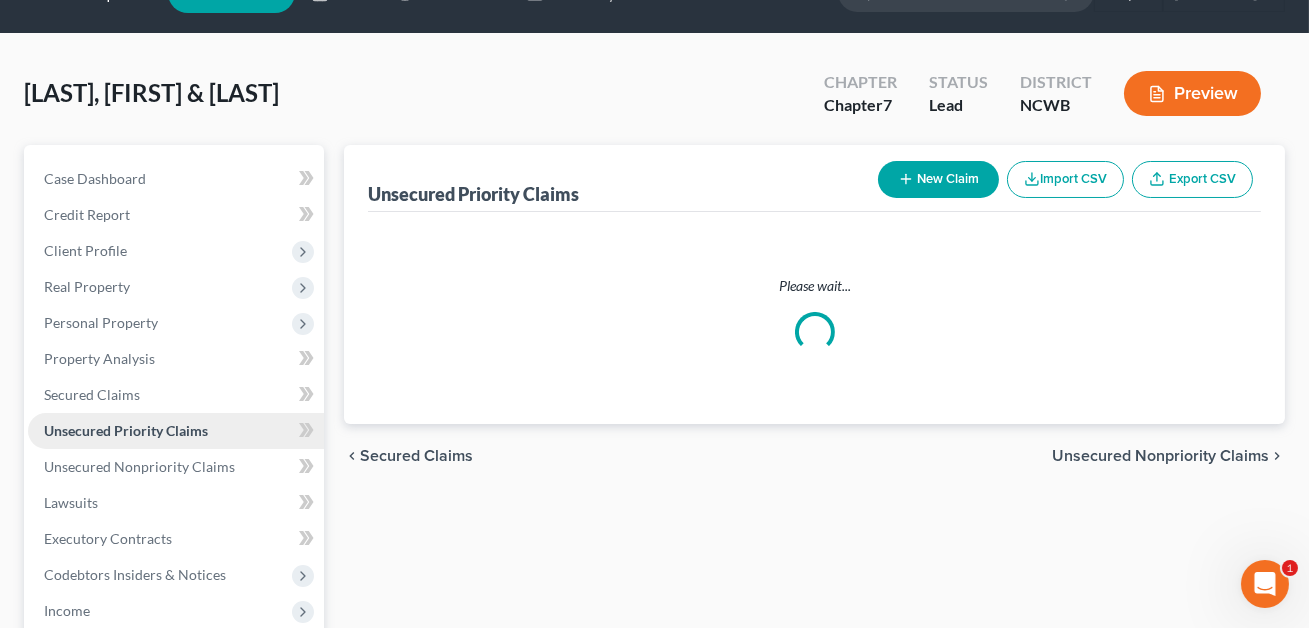 scroll, scrollTop: 0, scrollLeft: 0, axis: both 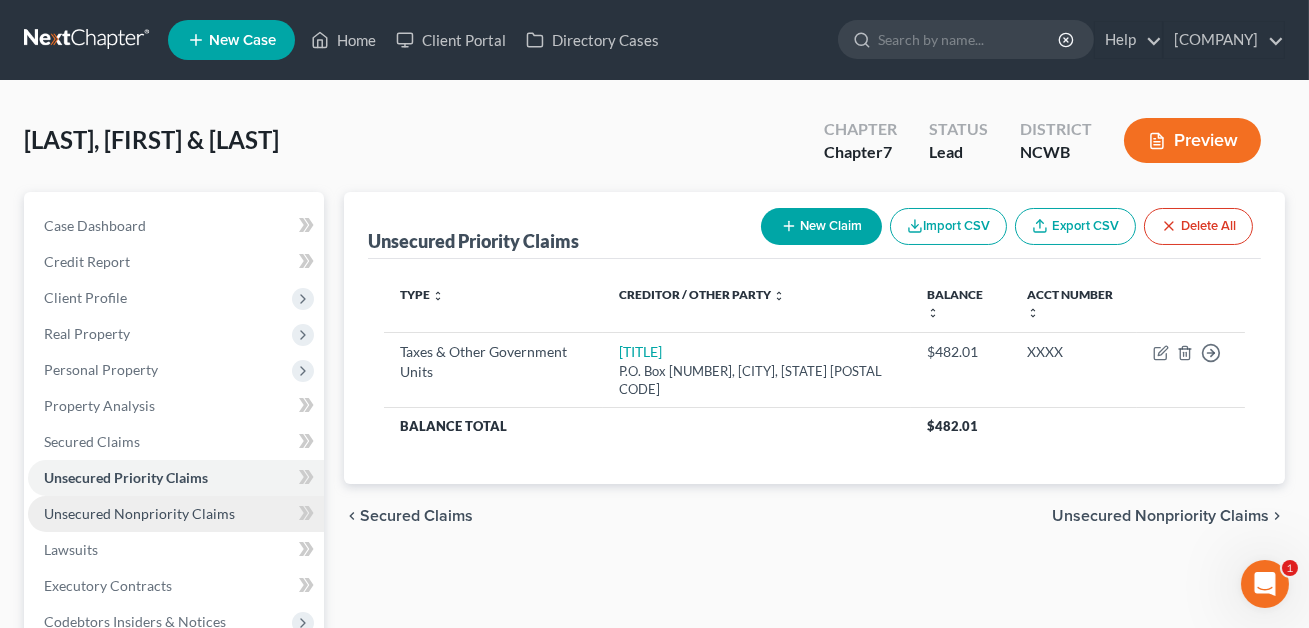 click on "Unsecured Nonpriority Claims" at bounding box center [139, 513] 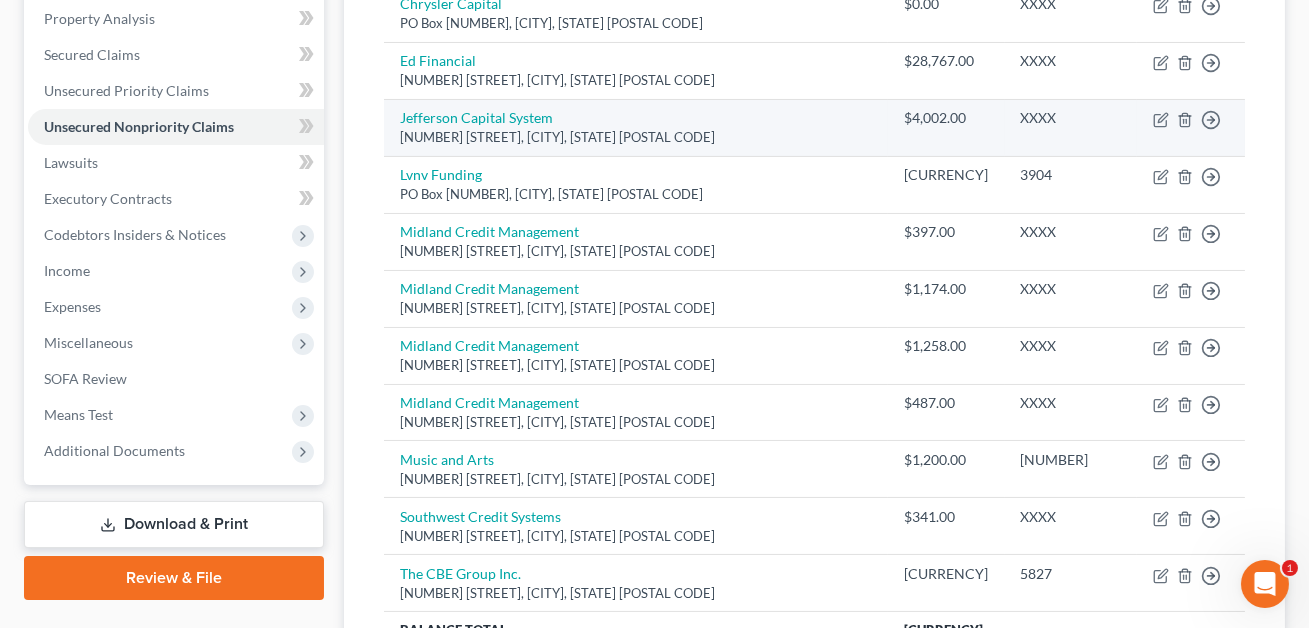 scroll, scrollTop: 449, scrollLeft: 0, axis: vertical 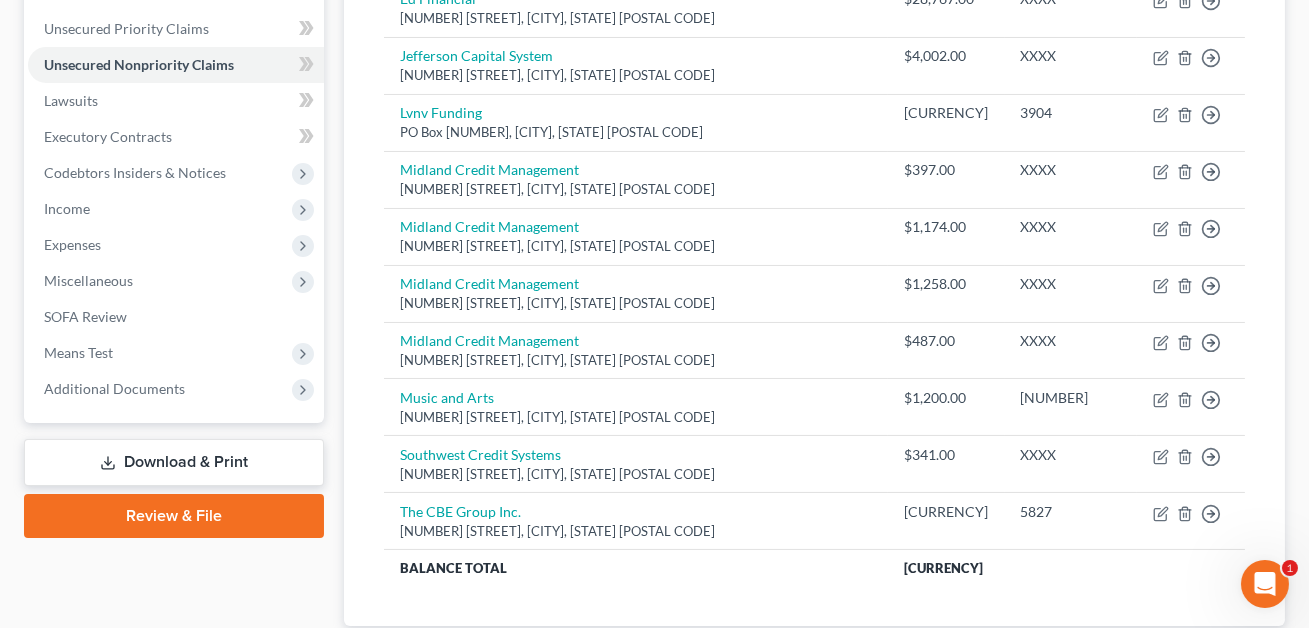 click on "Download & Print" at bounding box center [174, 462] 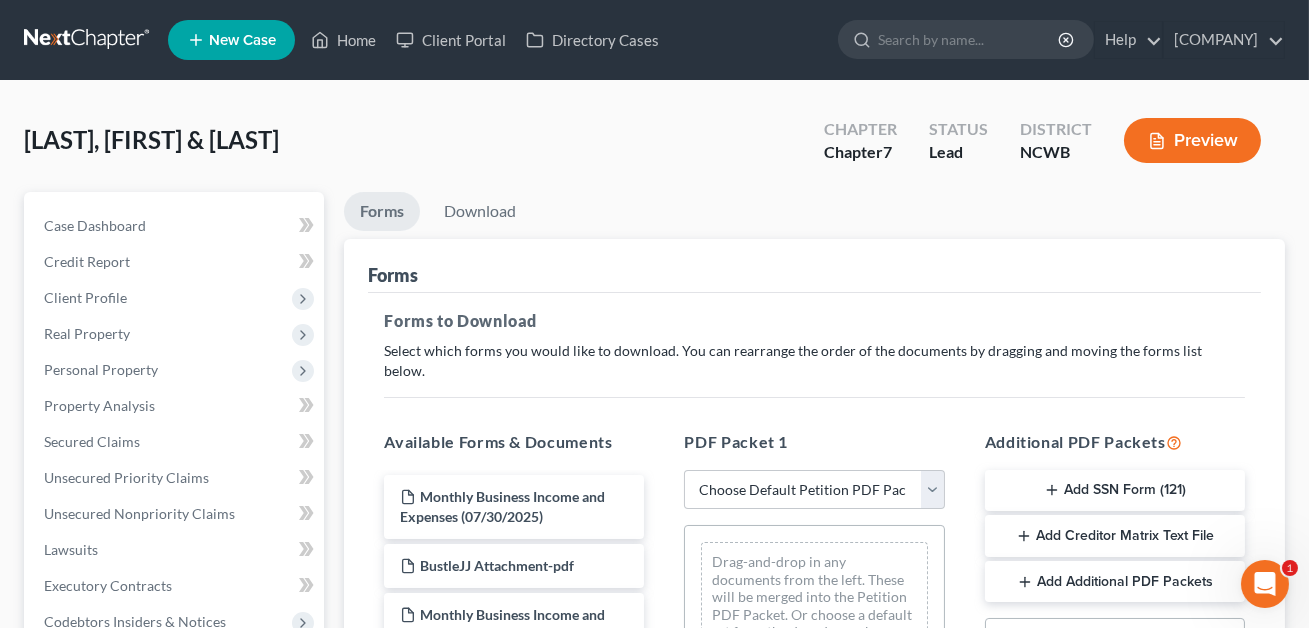 scroll, scrollTop: 287, scrollLeft: 0, axis: vertical 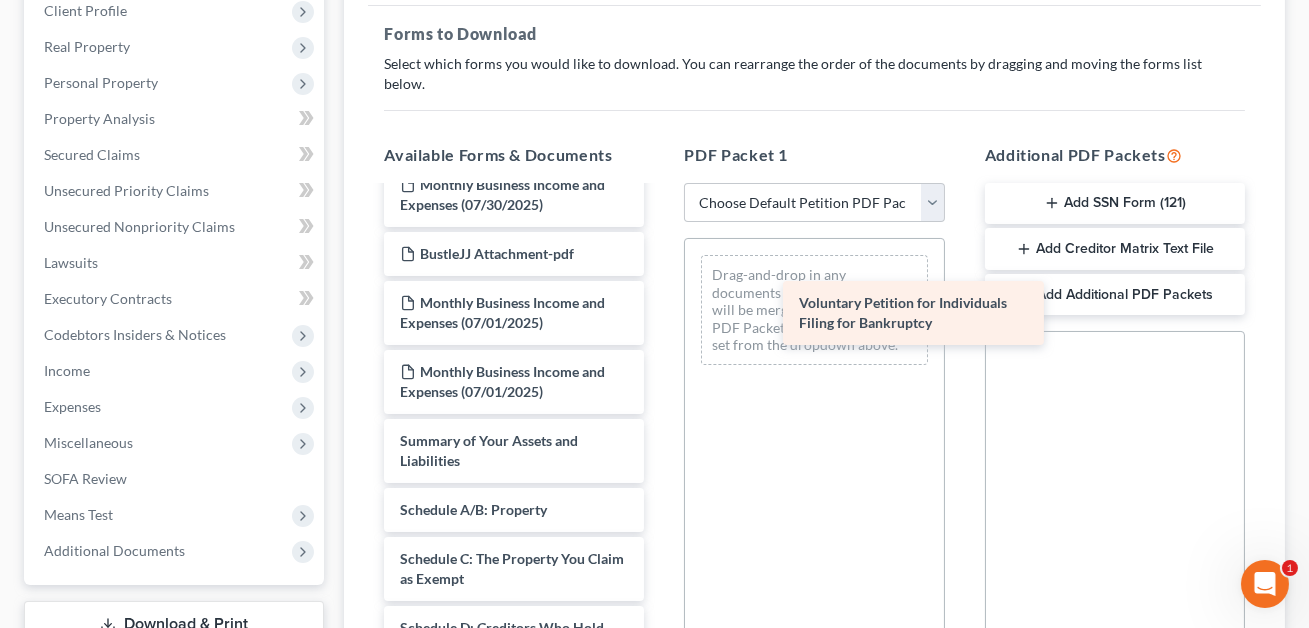 drag, startPoint x: 506, startPoint y: 423, endPoint x: 905, endPoint y: 308, distance: 415.2421 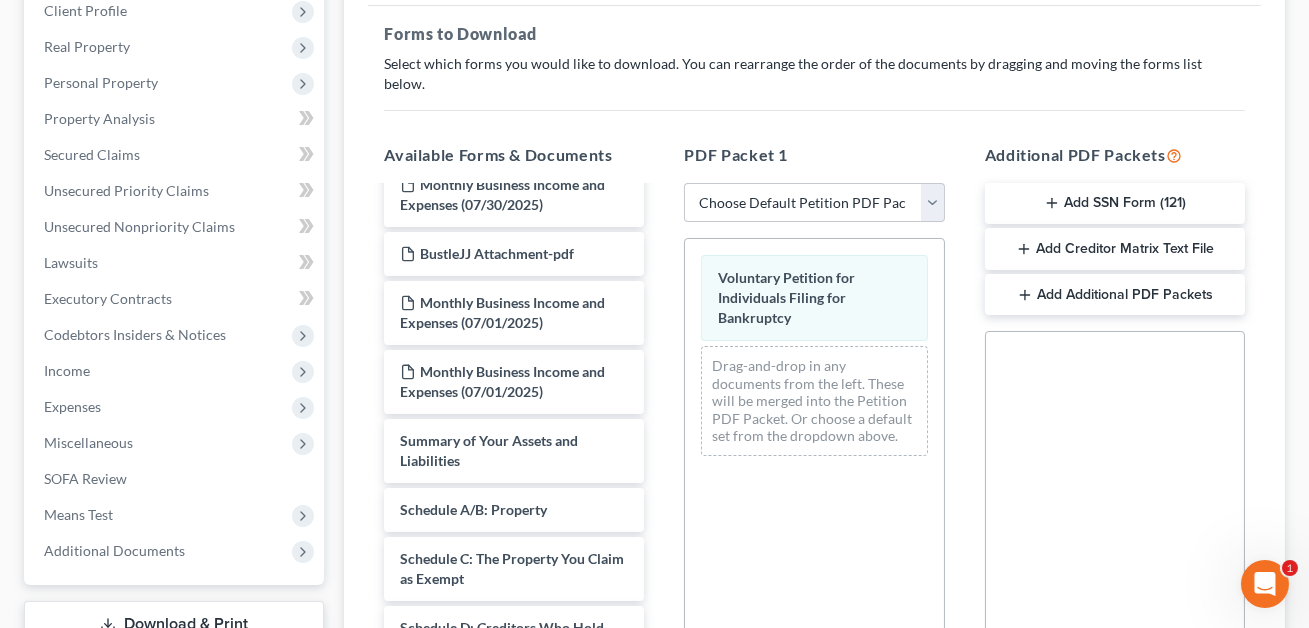 click on "Add SSN Form (121)" at bounding box center (1115, 204) 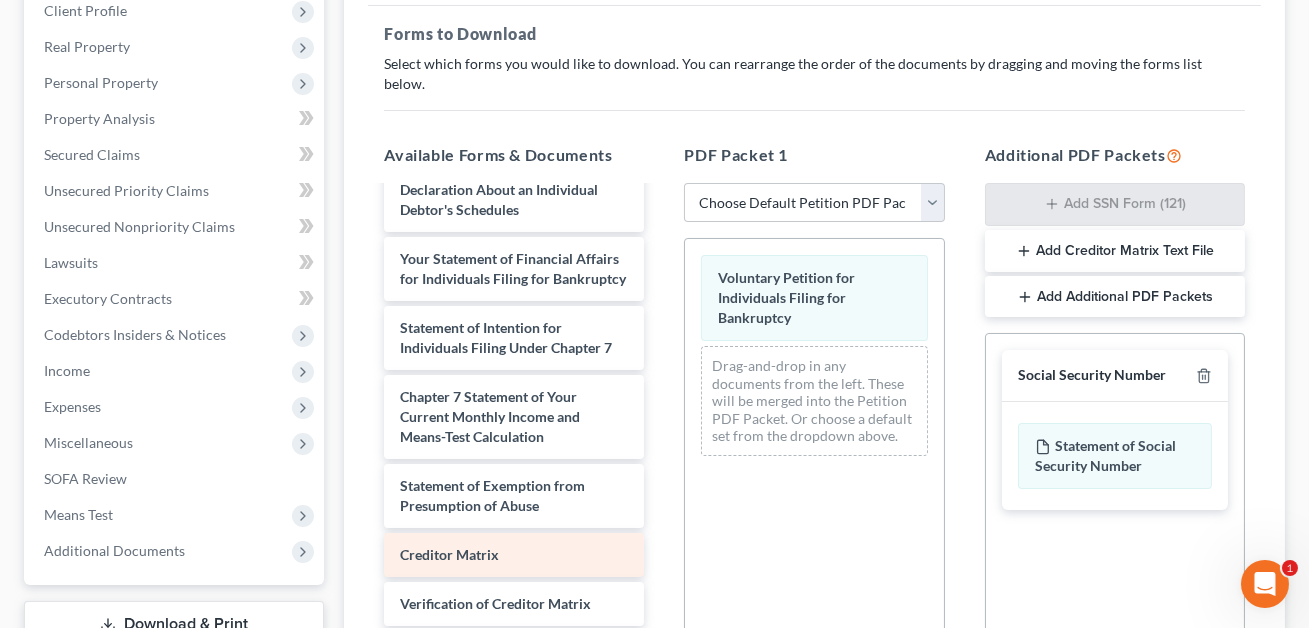 scroll, scrollTop: 821, scrollLeft: 0, axis: vertical 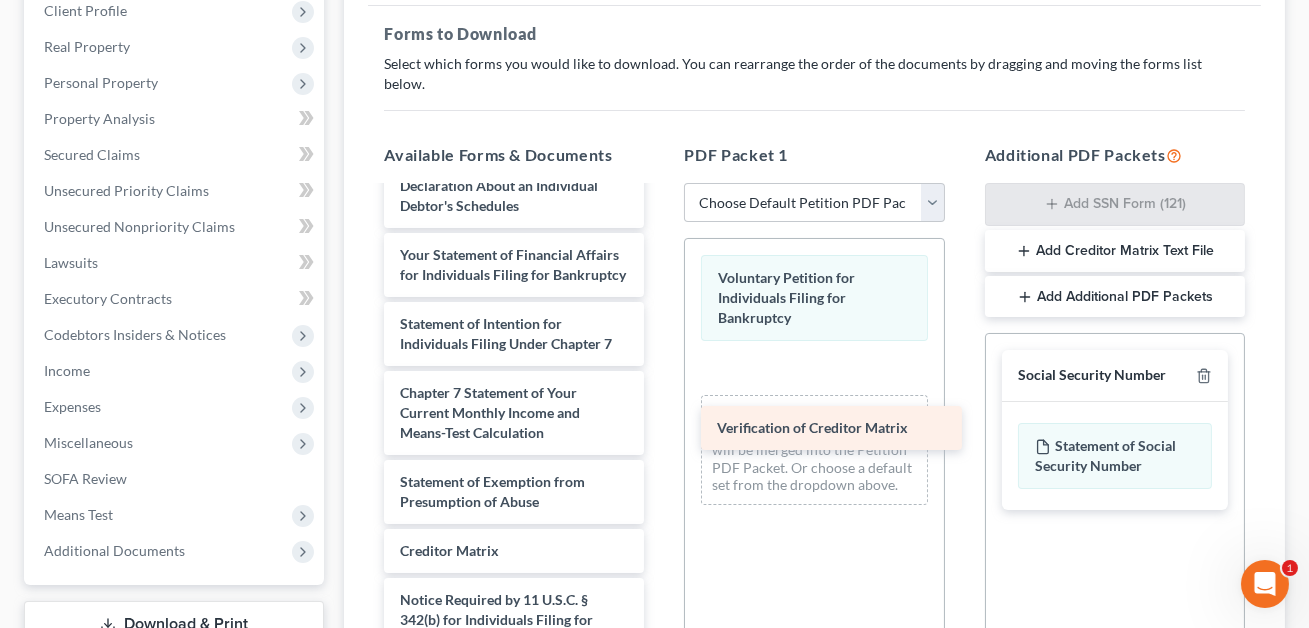 drag, startPoint x: 462, startPoint y: 567, endPoint x: 785, endPoint y: 408, distance: 360.0139 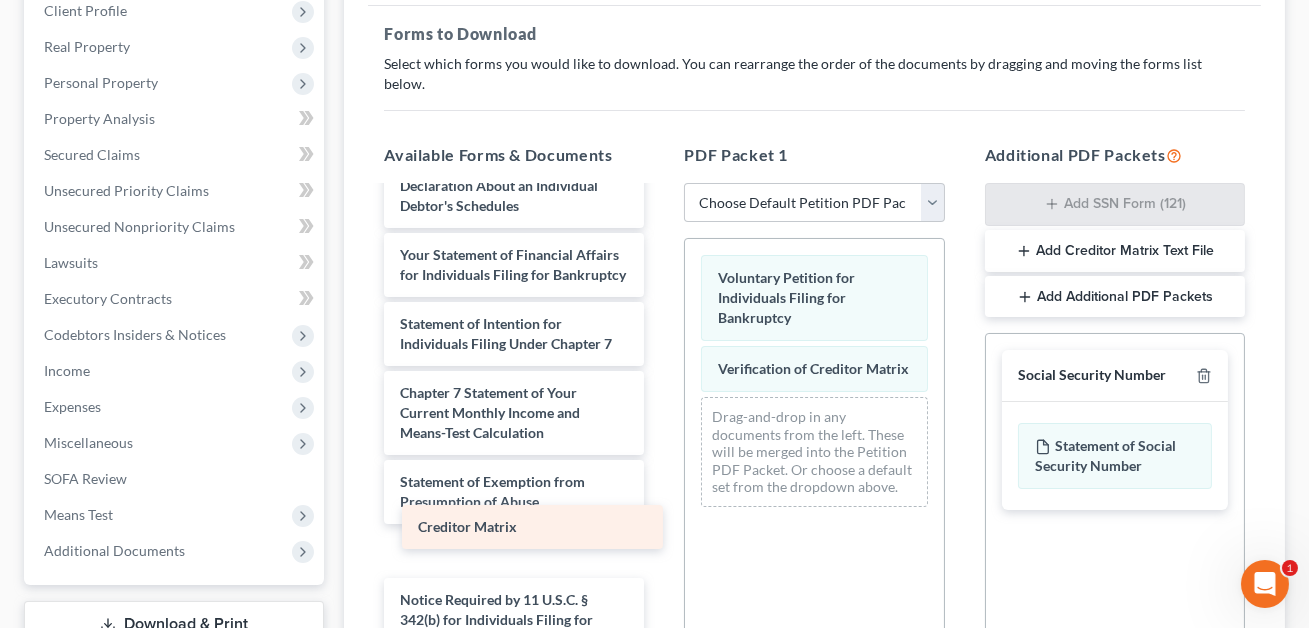 scroll, scrollTop: 774, scrollLeft: 0, axis: vertical 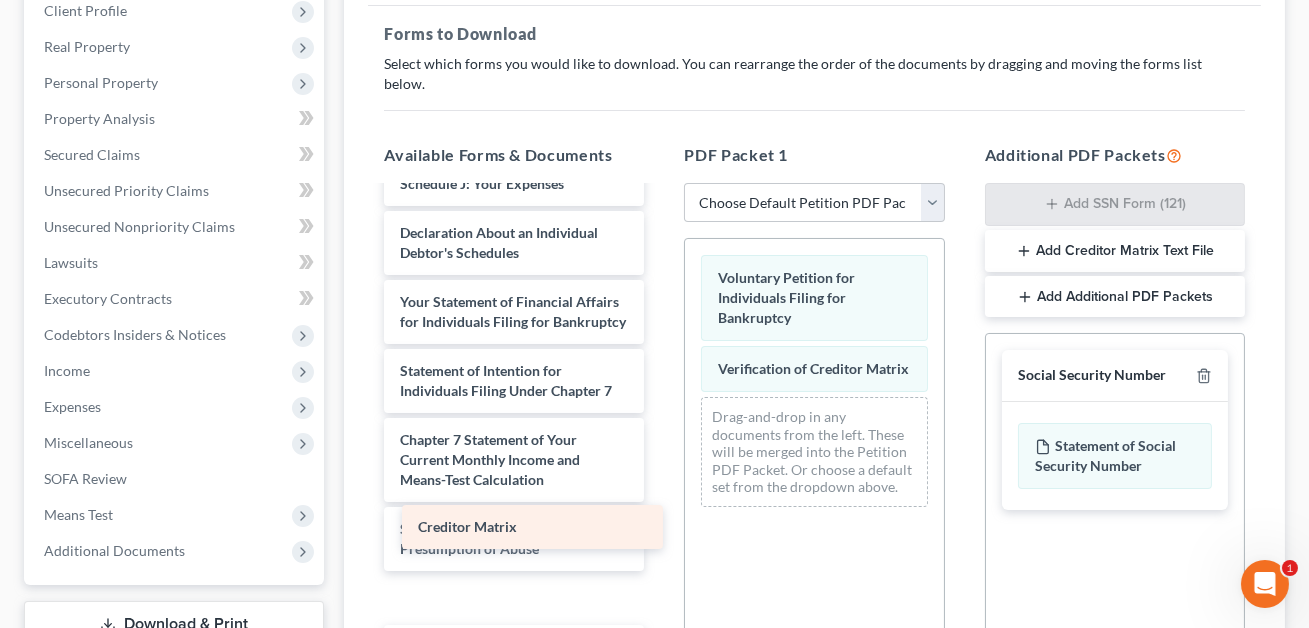 drag, startPoint x: 481, startPoint y: 531, endPoint x: 791, endPoint y: 439, distance: 323.3636 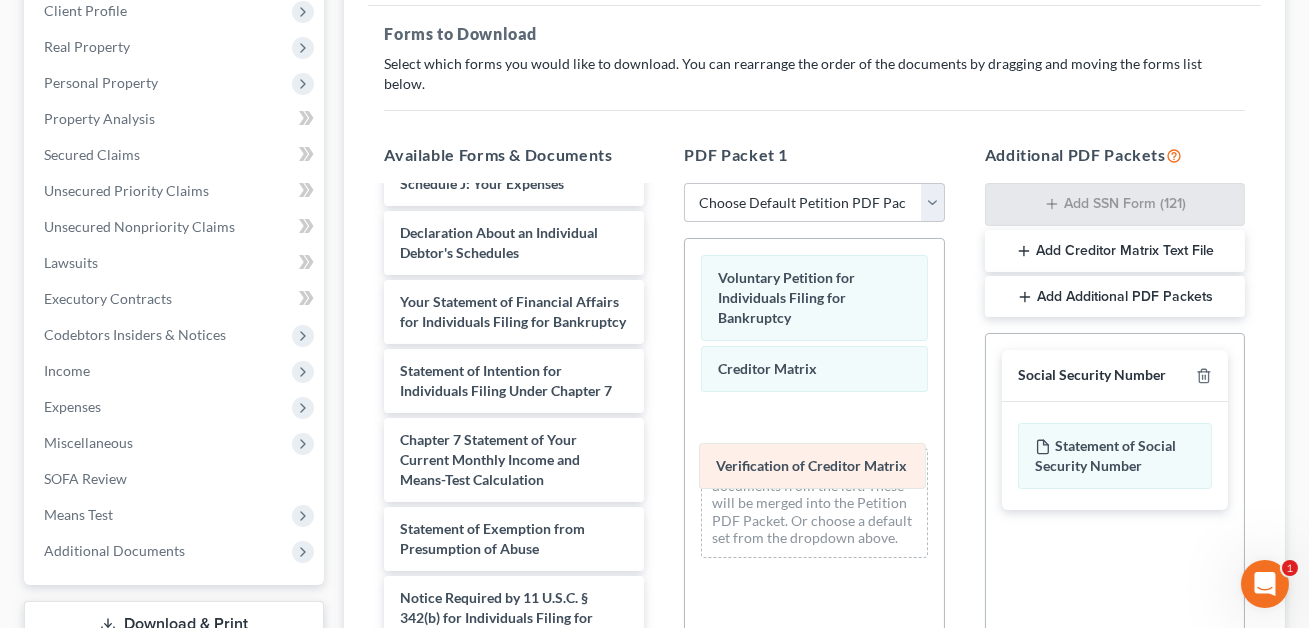 drag, startPoint x: 767, startPoint y: 336, endPoint x: 765, endPoint y: 454, distance: 118.016945 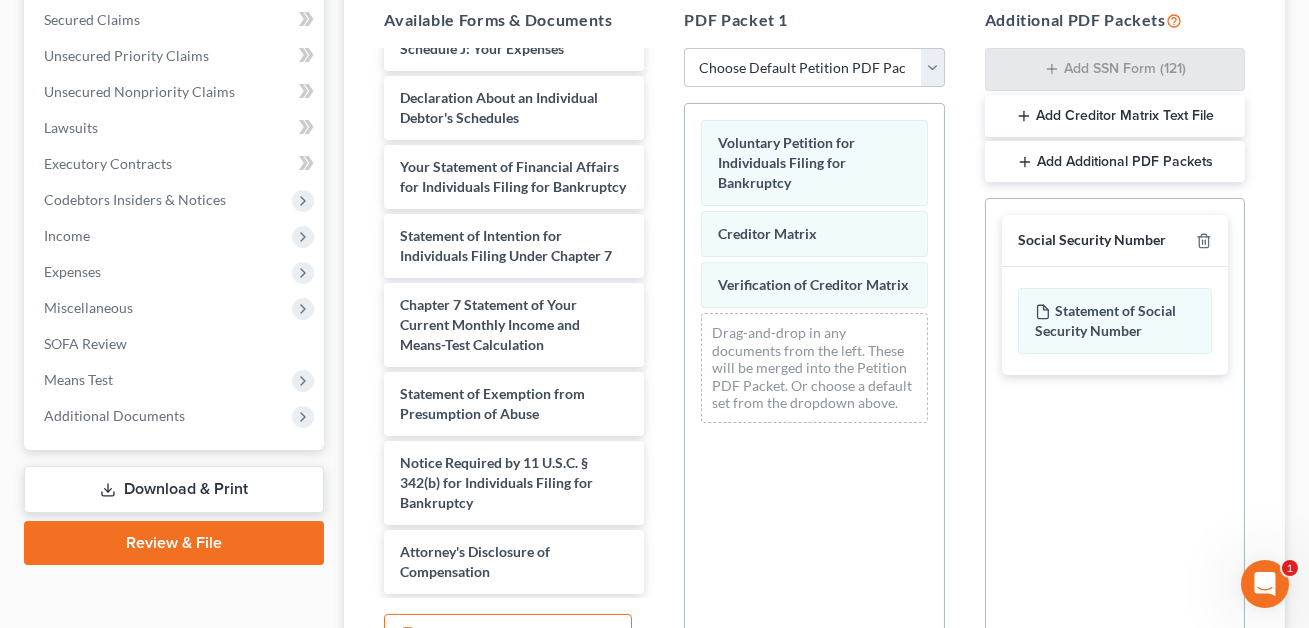 scroll, scrollTop: 605, scrollLeft: 0, axis: vertical 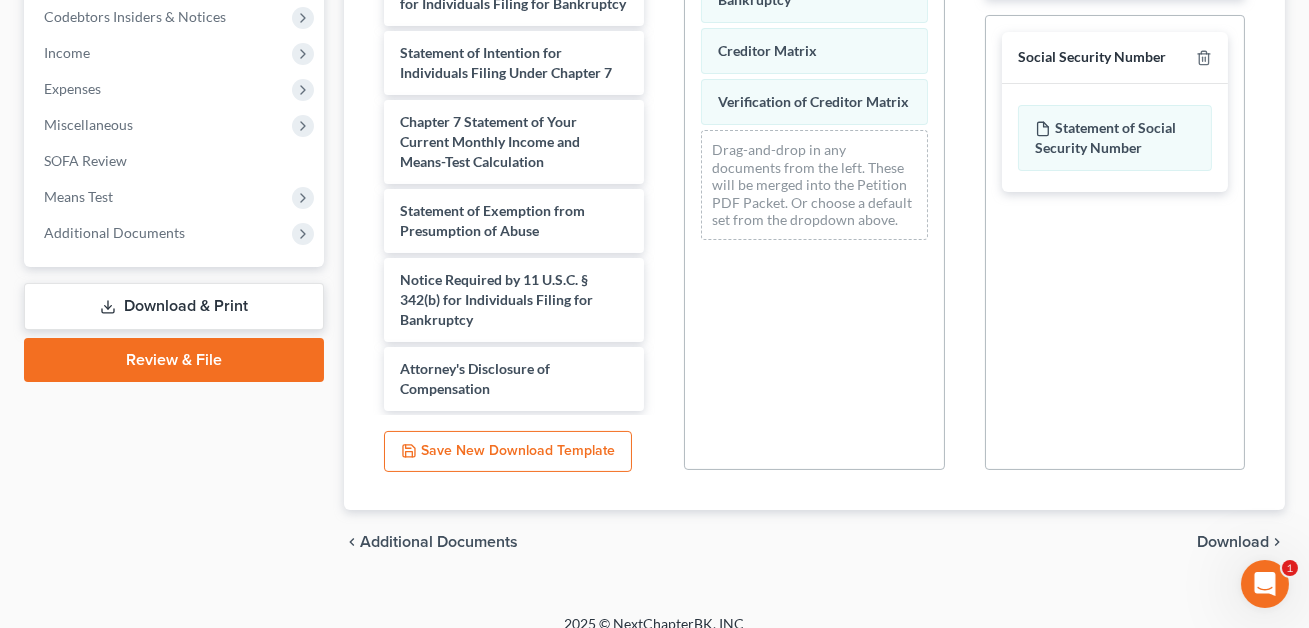 click on "Download" at bounding box center [1233, 542] 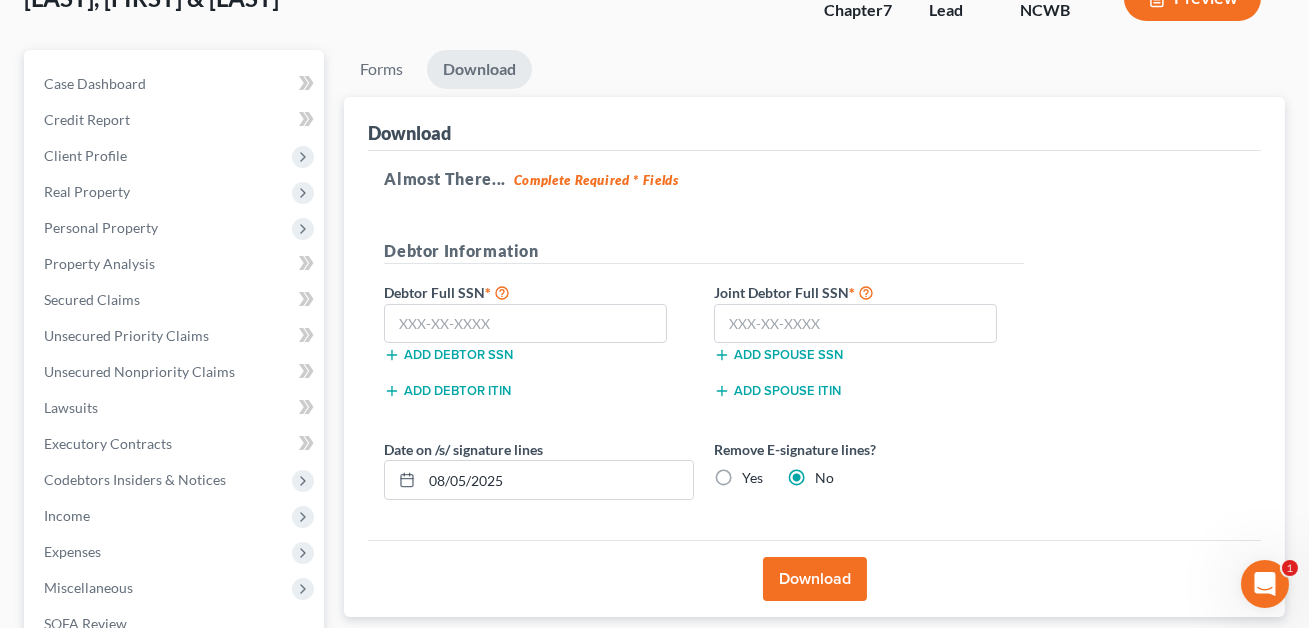 scroll, scrollTop: 21, scrollLeft: 0, axis: vertical 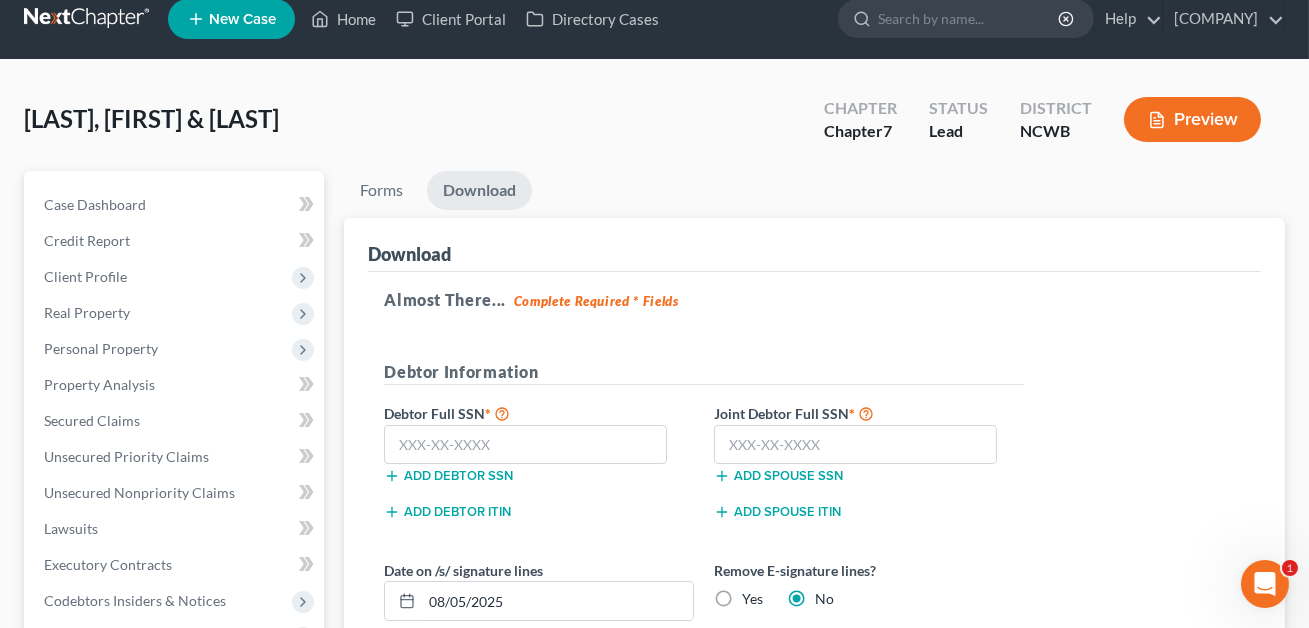 click on "Yes" at bounding box center (752, 599) 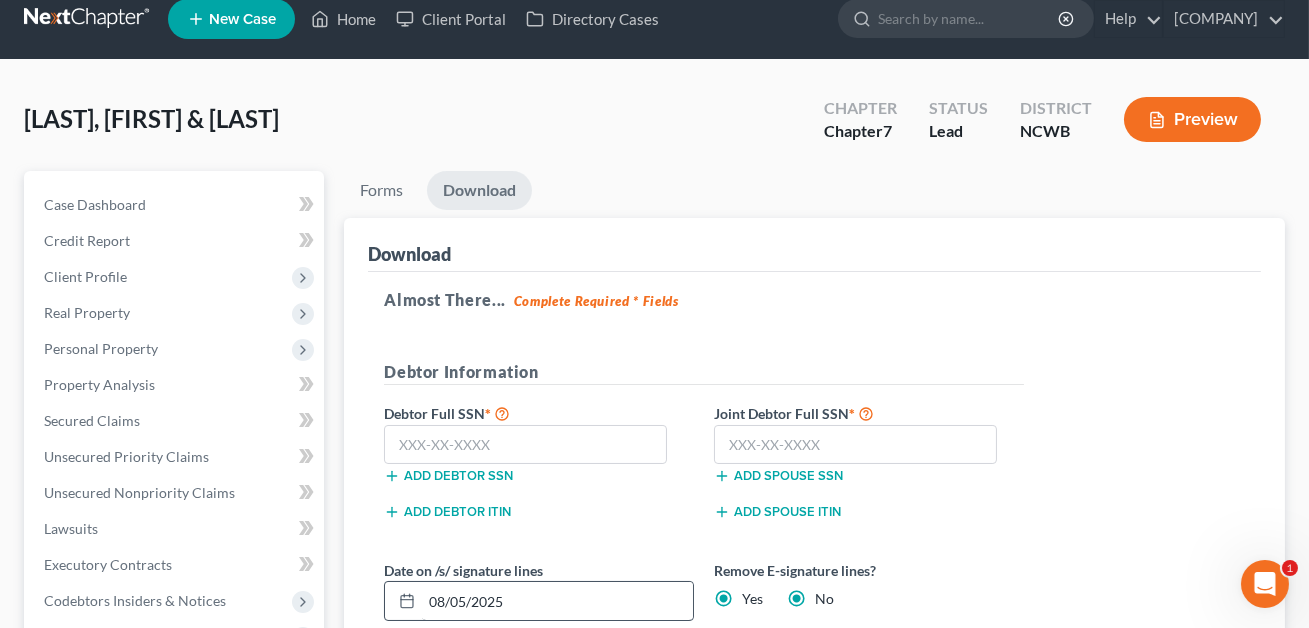 radio on "false" 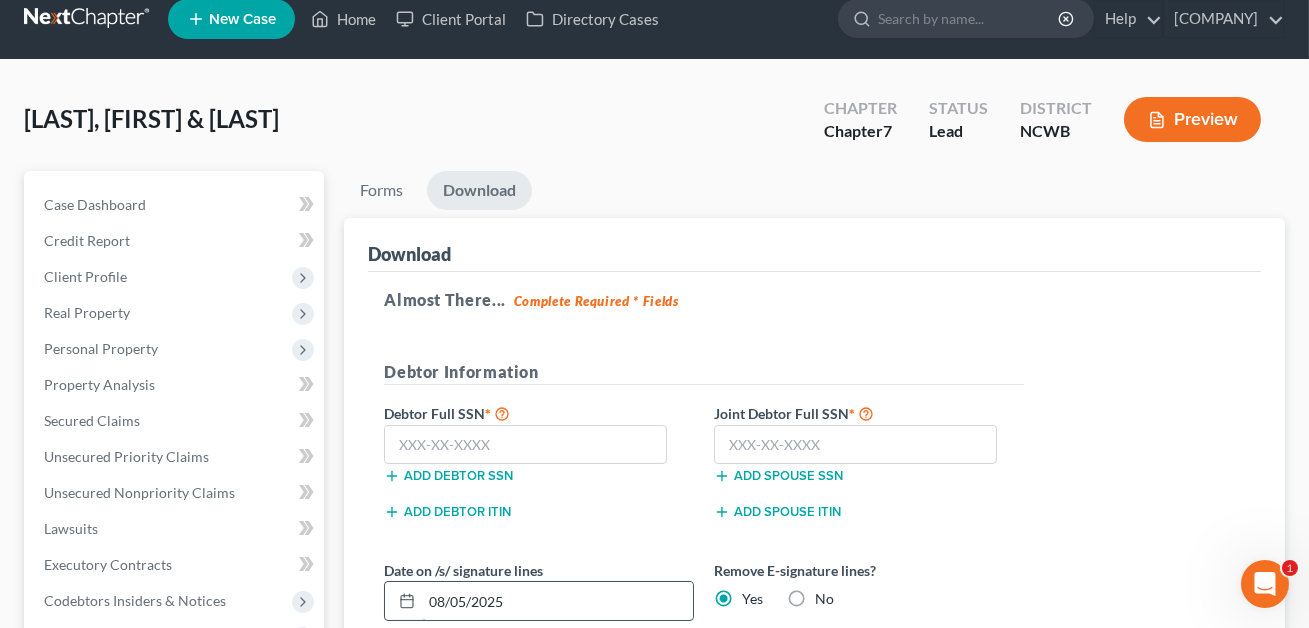 drag, startPoint x: 514, startPoint y: 604, endPoint x: 414, endPoint y: 594, distance: 100.49876 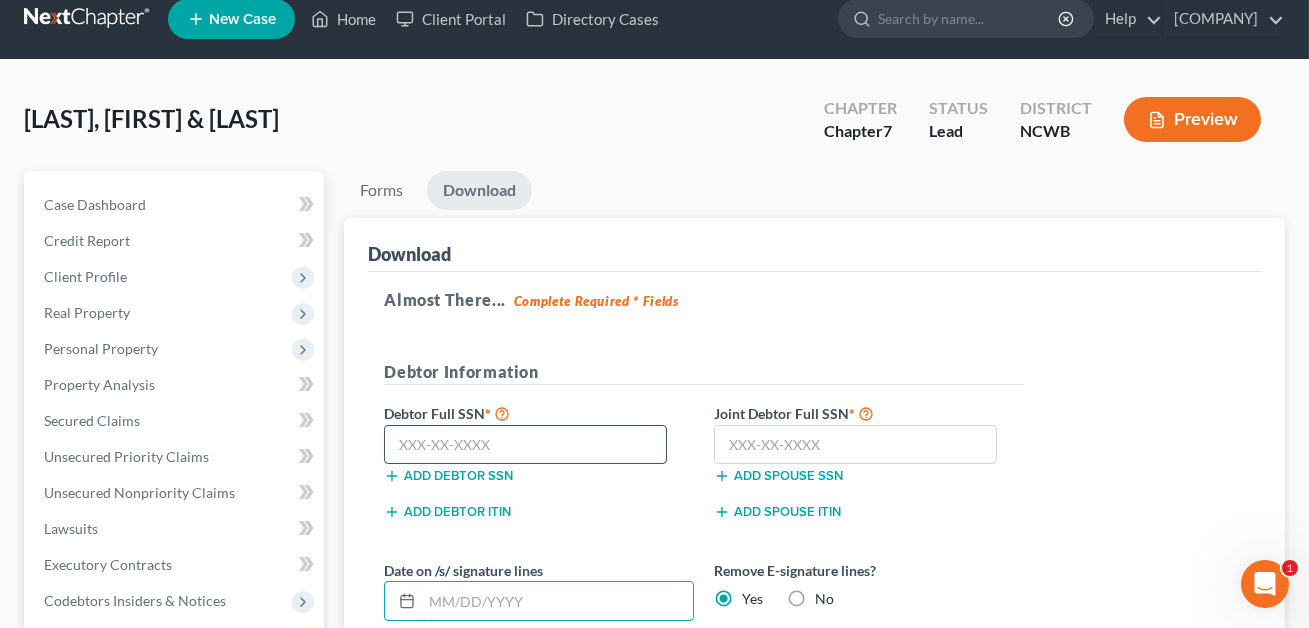 type 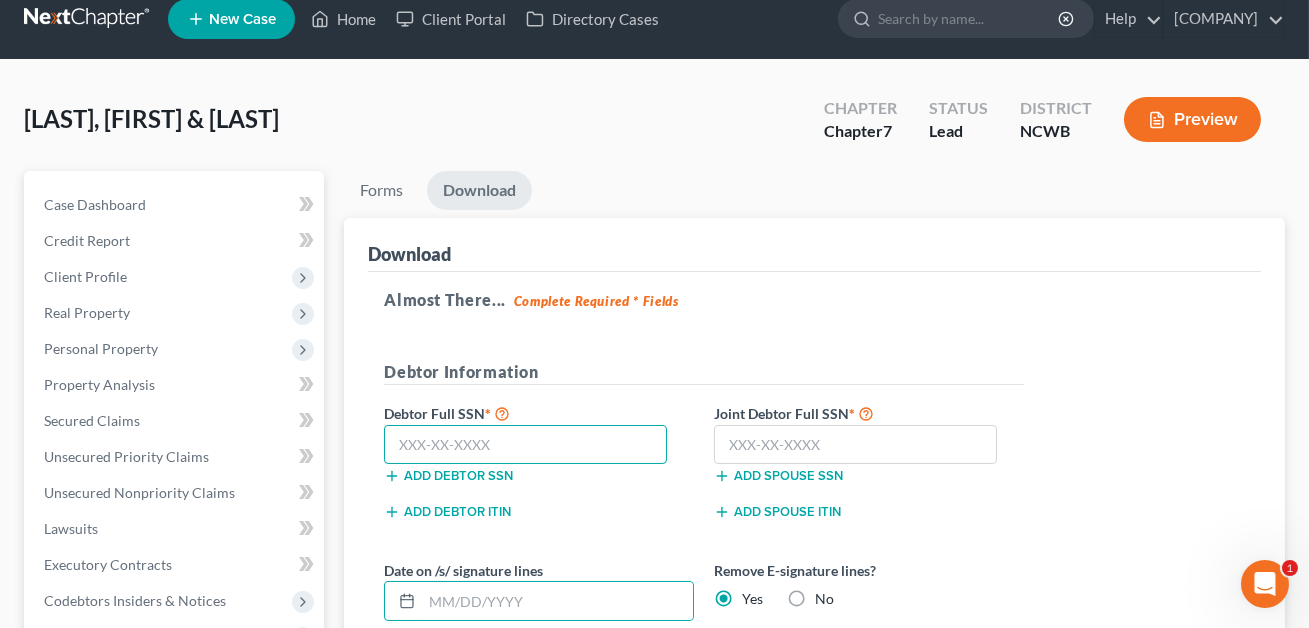 click at bounding box center (525, 445) 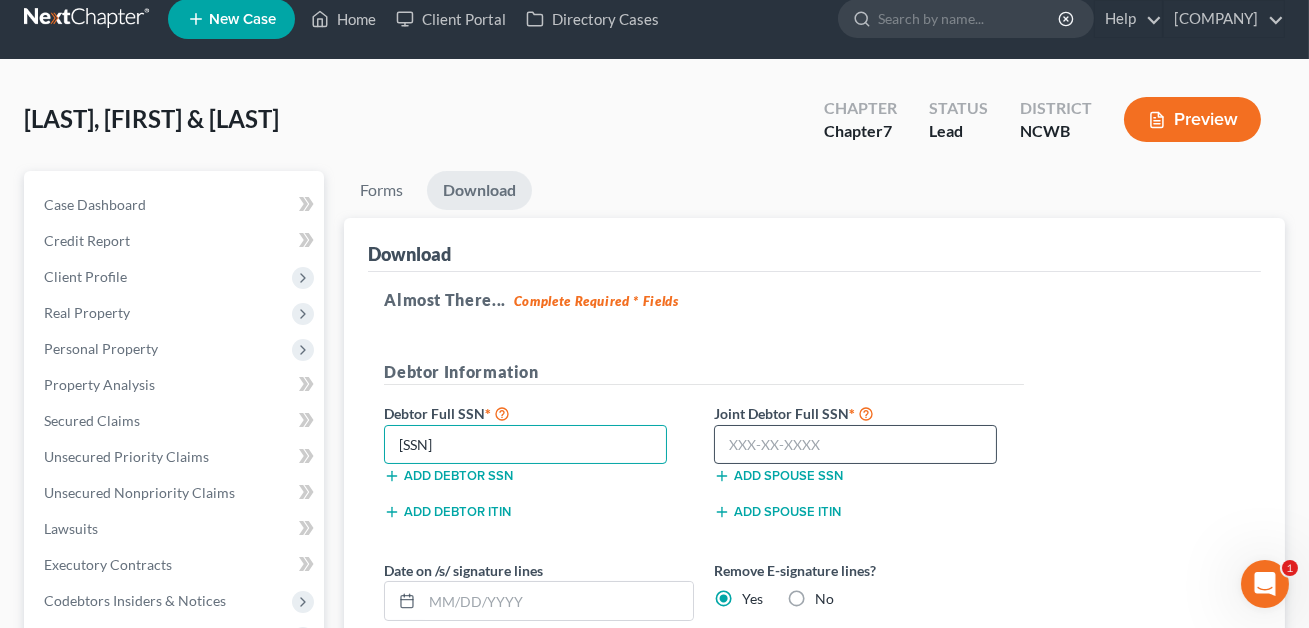type on "[SSN]" 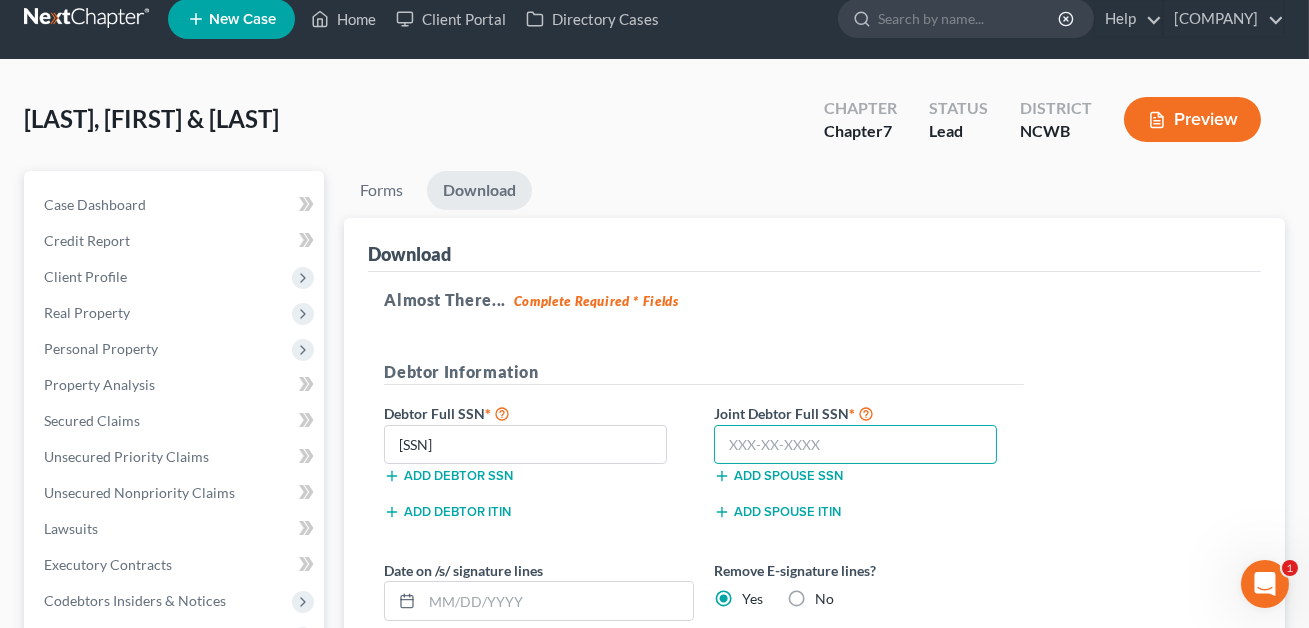 click at bounding box center (855, 445) 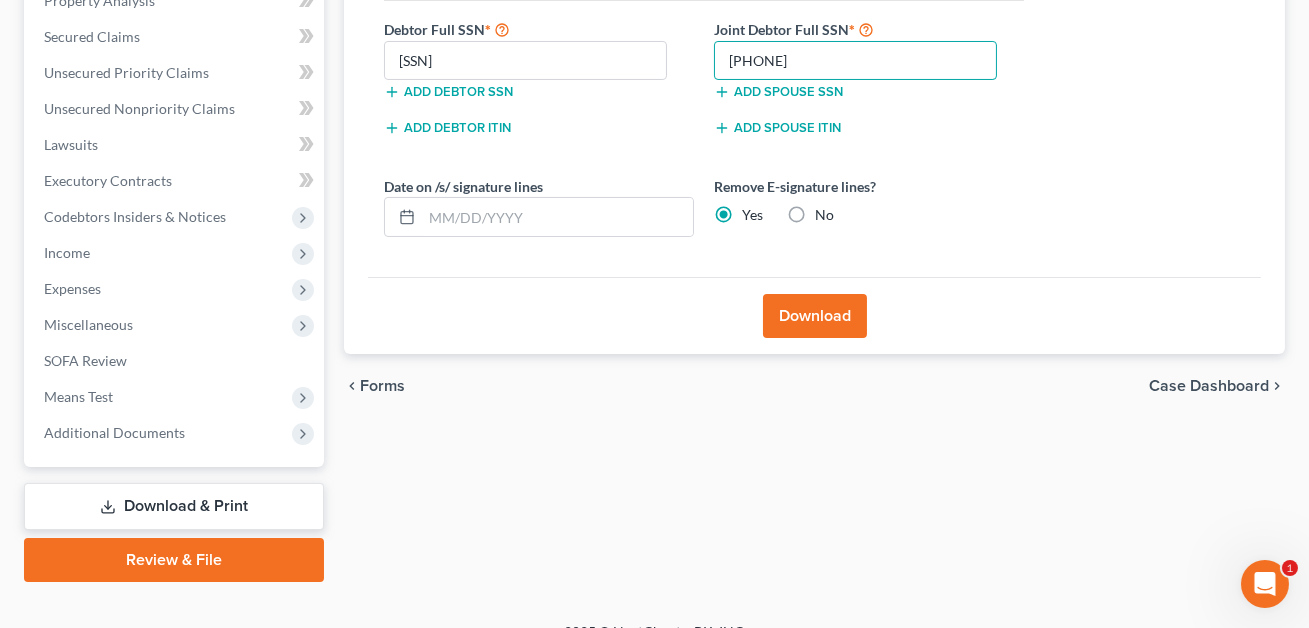 scroll, scrollTop: 432, scrollLeft: 0, axis: vertical 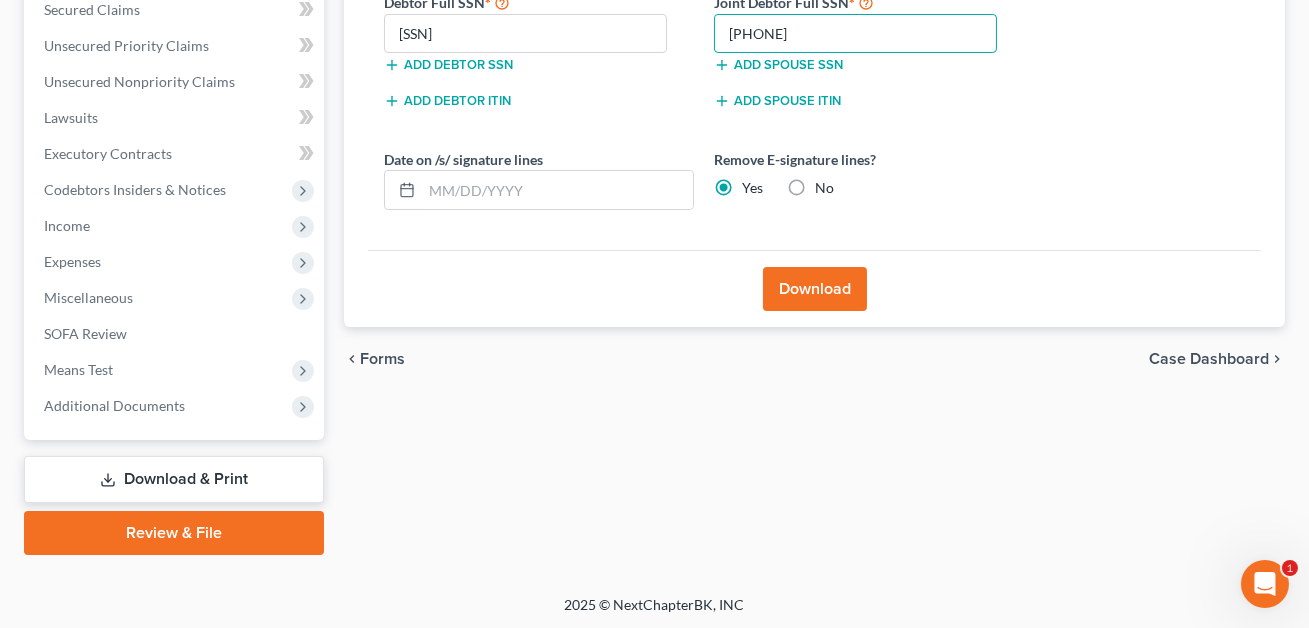 type on "[PHONE]" 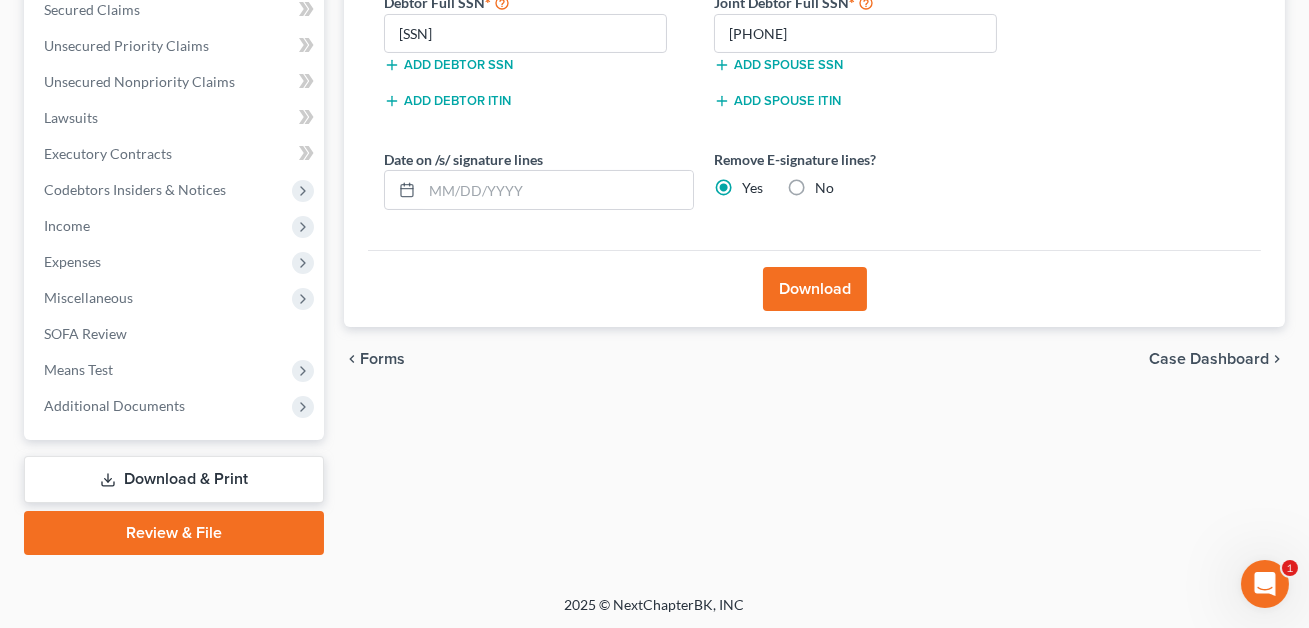 click on "Download" at bounding box center (815, 289) 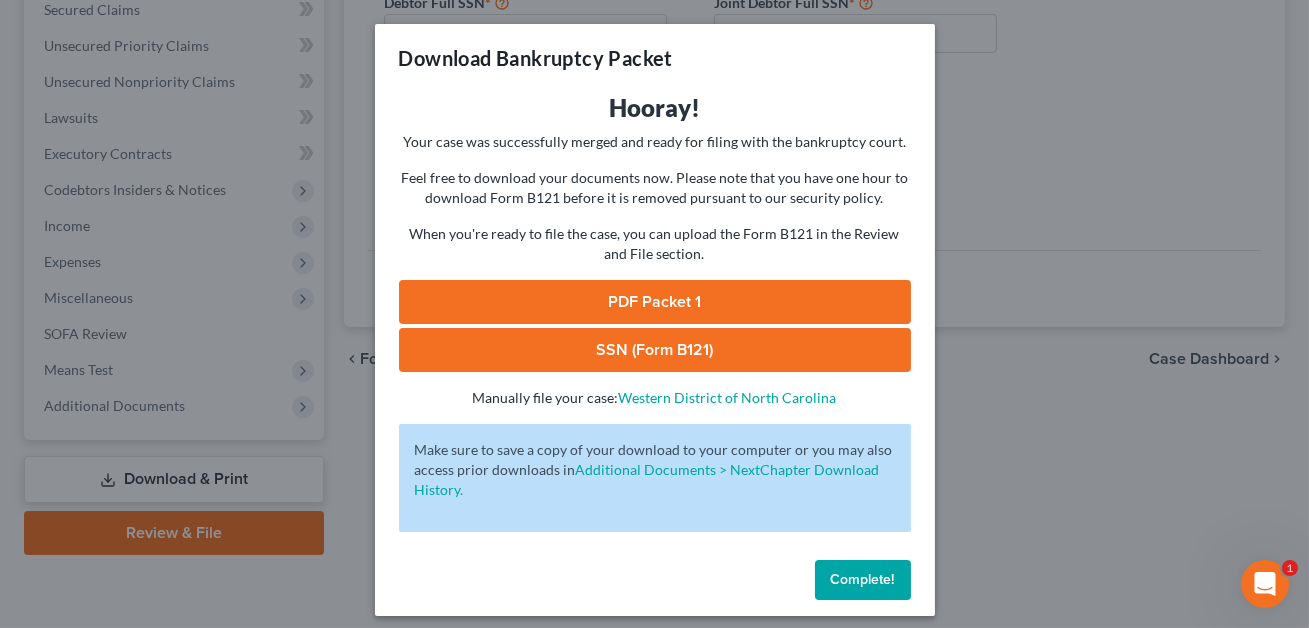 click on "SSN (Form B121)" at bounding box center [655, 350] 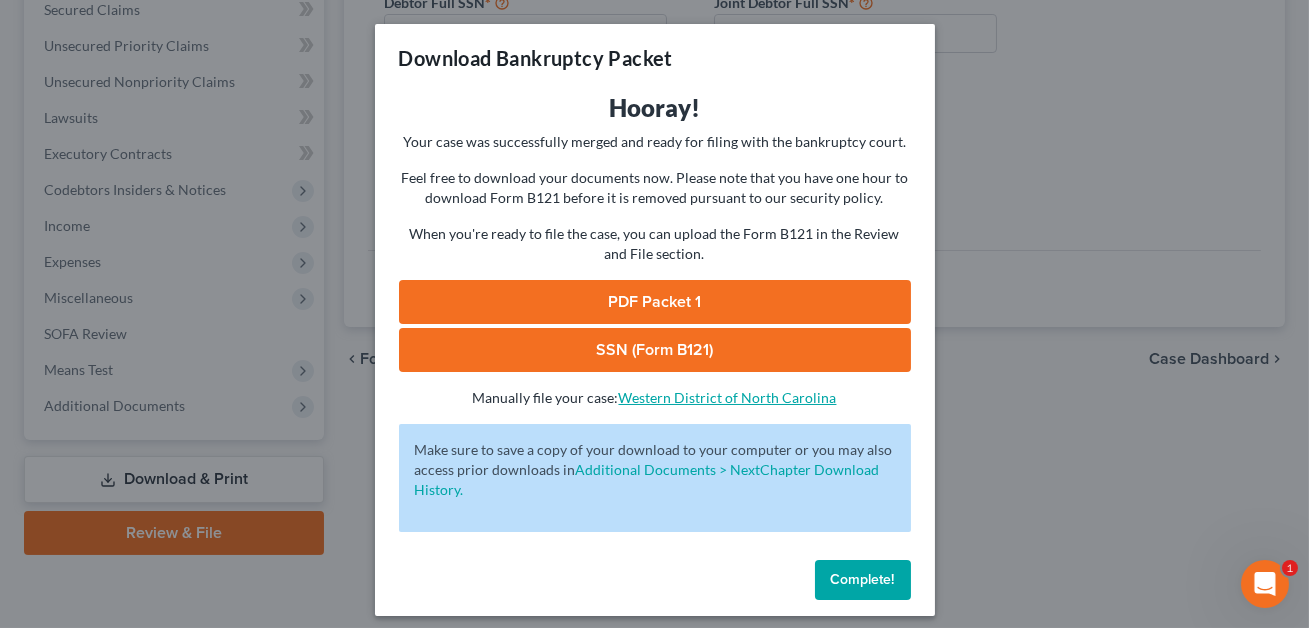 click on "Complete!" at bounding box center [863, 579] 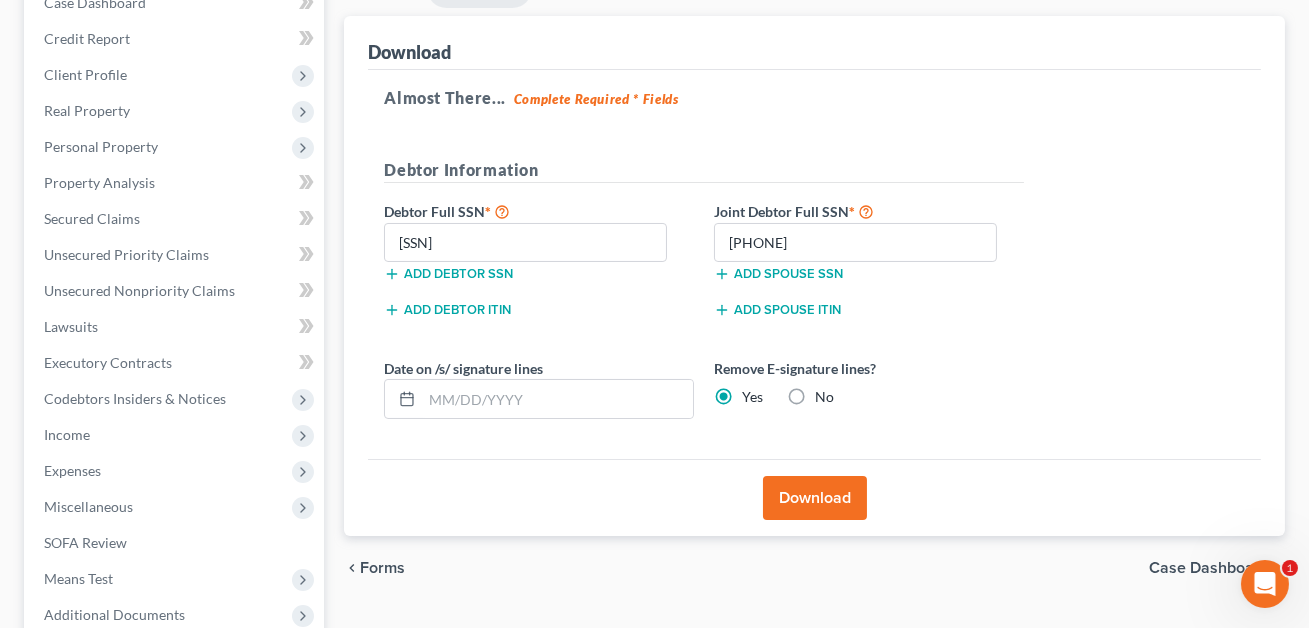 scroll, scrollTop: 0, scrollLeft: 0, axis: both 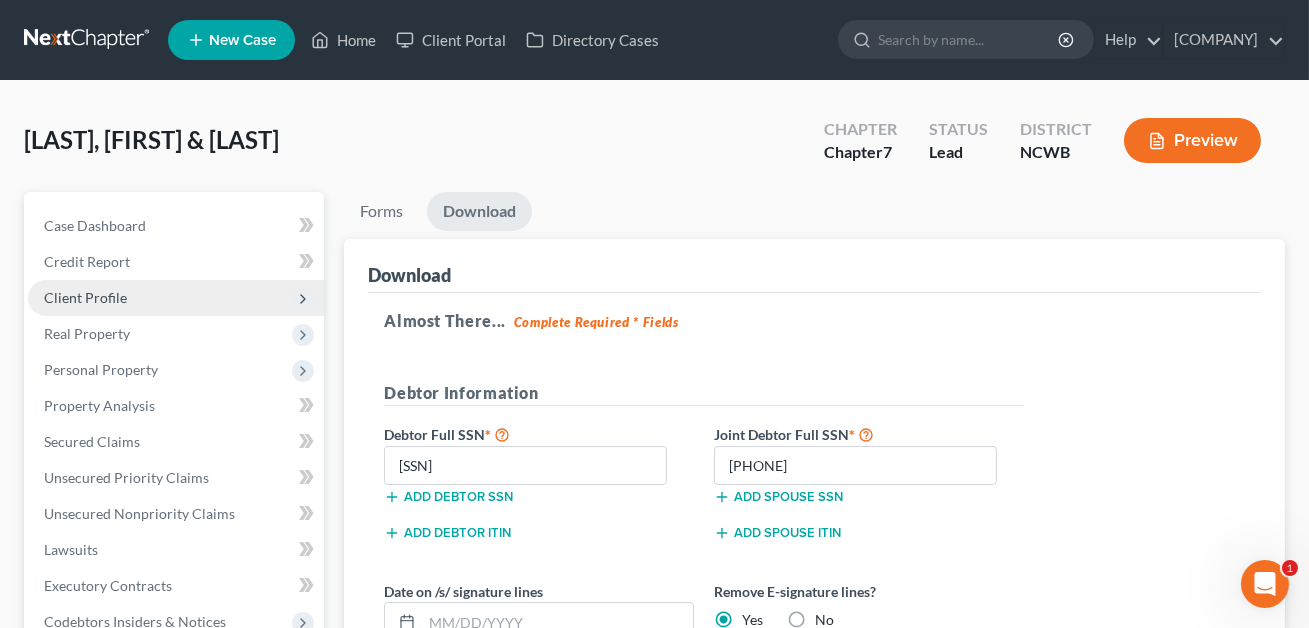 click on "Client Profile" at bounding box center (85, 297) 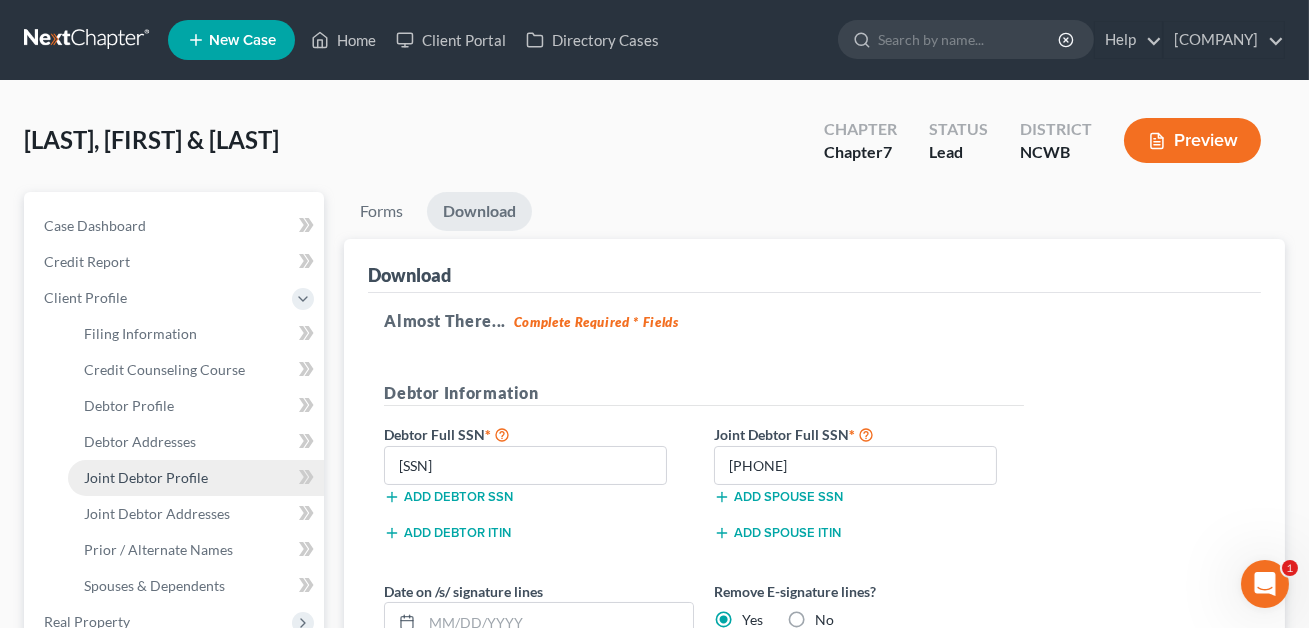 click on "Joint Debtor Profile" at bounding box center [146, 477] 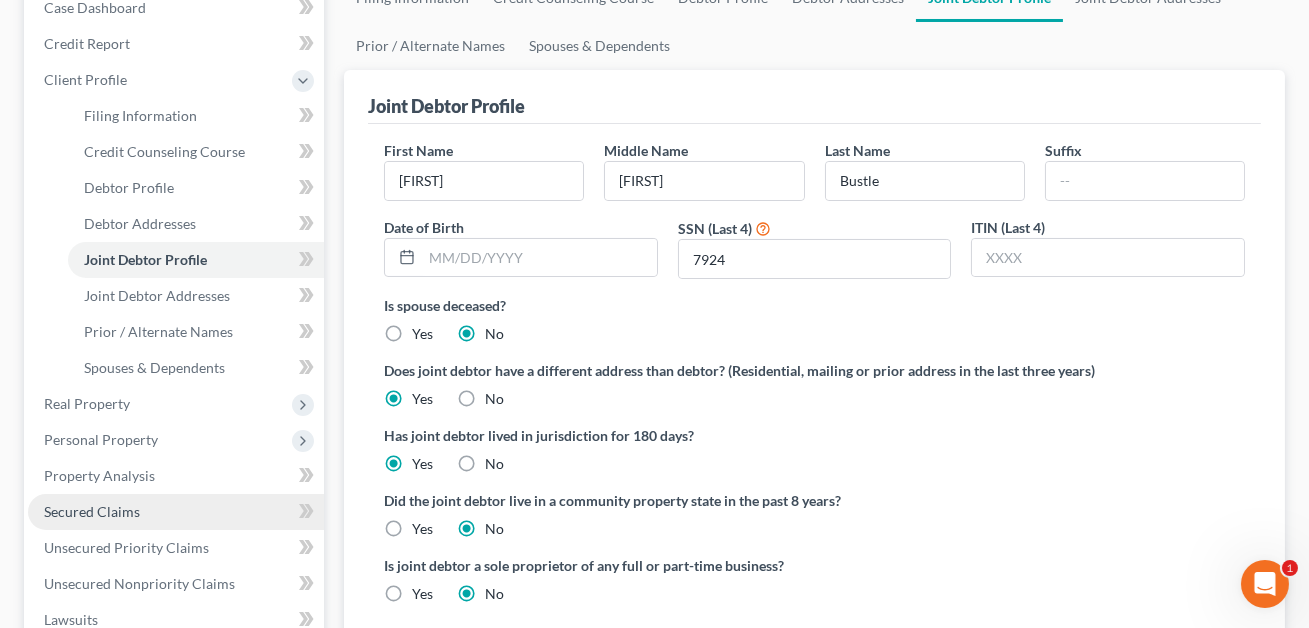 scroll, scrollTop: 280, scrollLeft: 0, axis: vertical 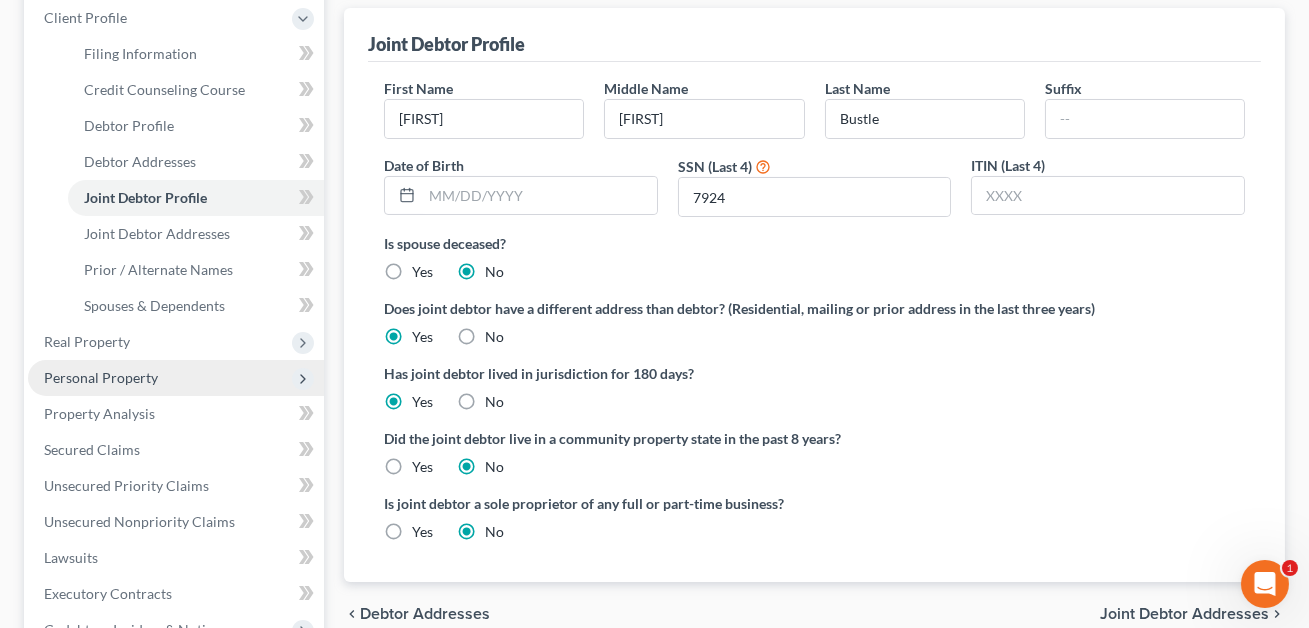 click on "Personal Property" at bounding box center (101, 377) 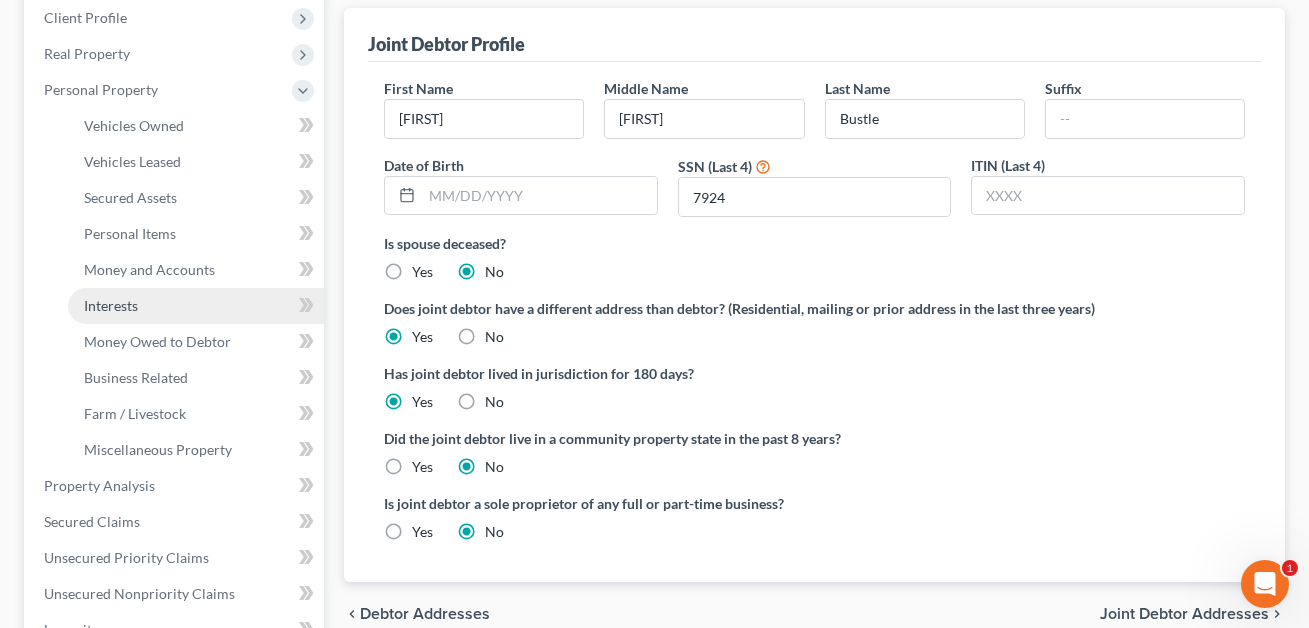 click on "Interests" at bounding box center (111, 305) 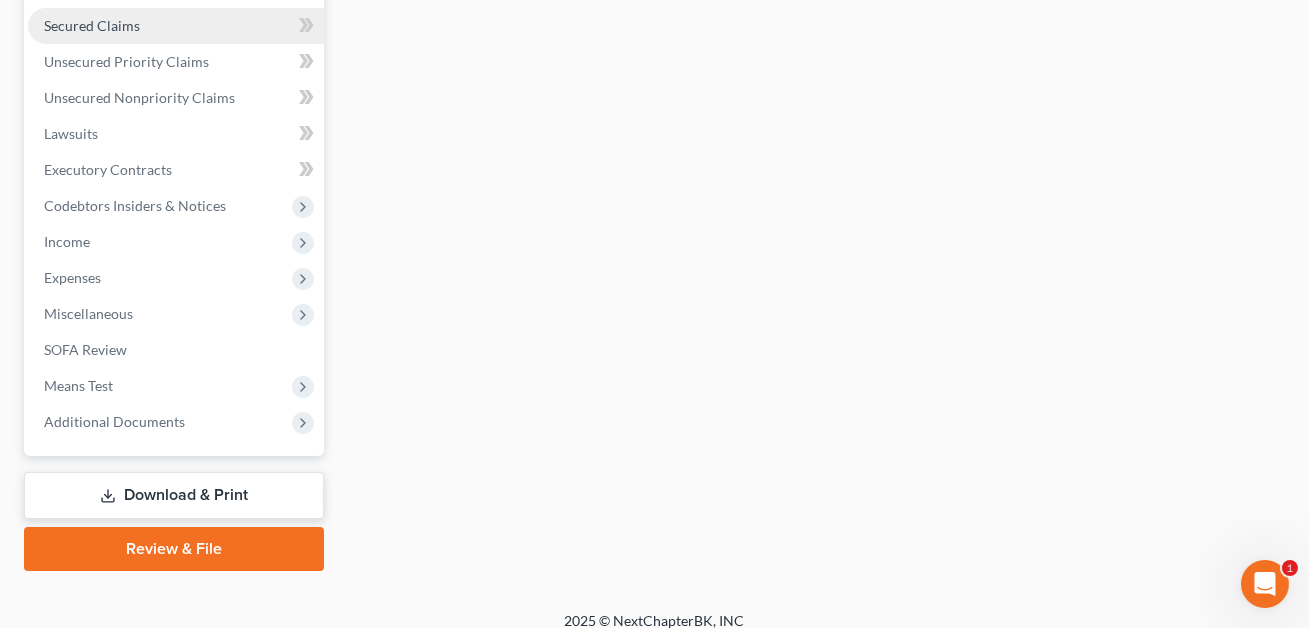 scroll, scrollTop: 792, scrollLeft: 0, axis: vertical 